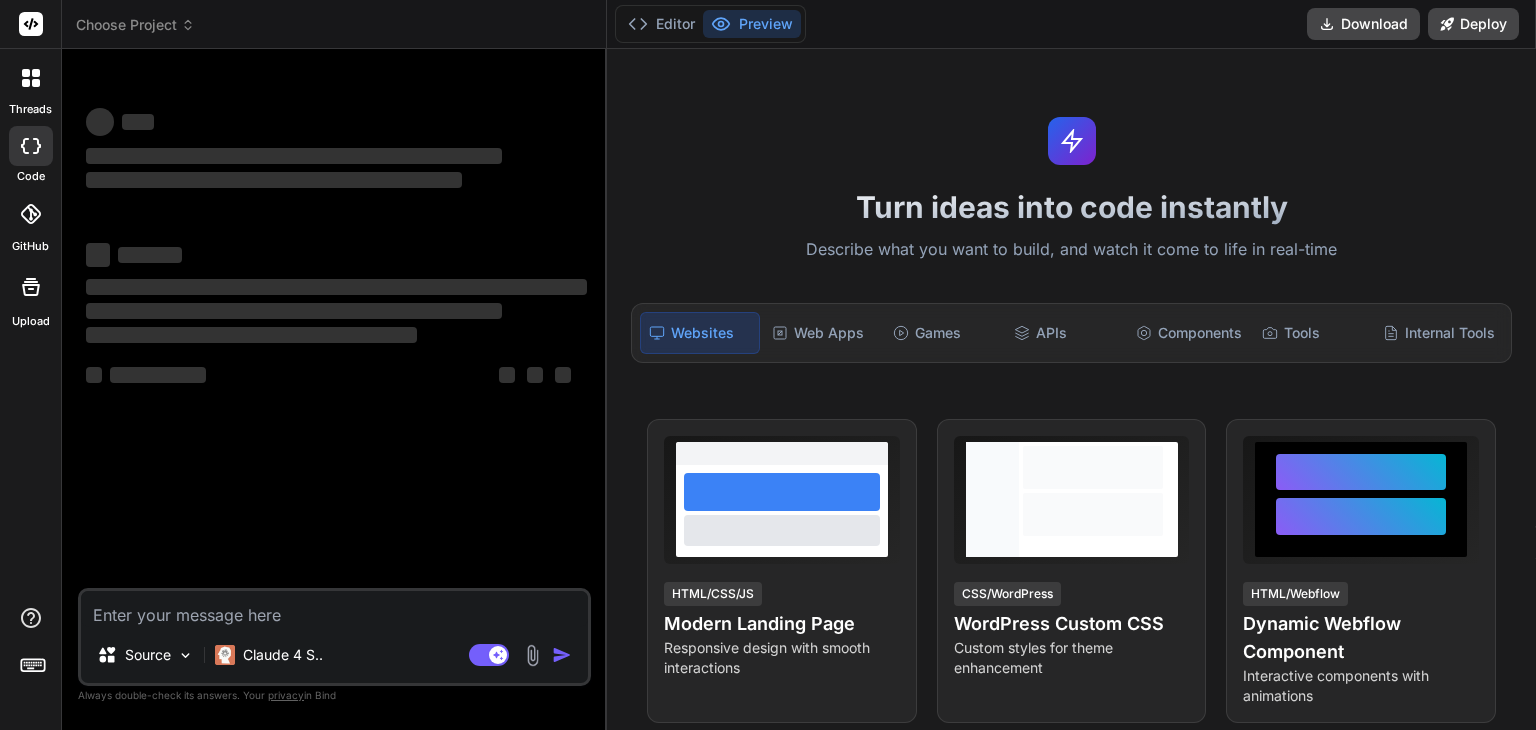 scroll, scrollTop: 0, scrollLeft: 0, axis: both 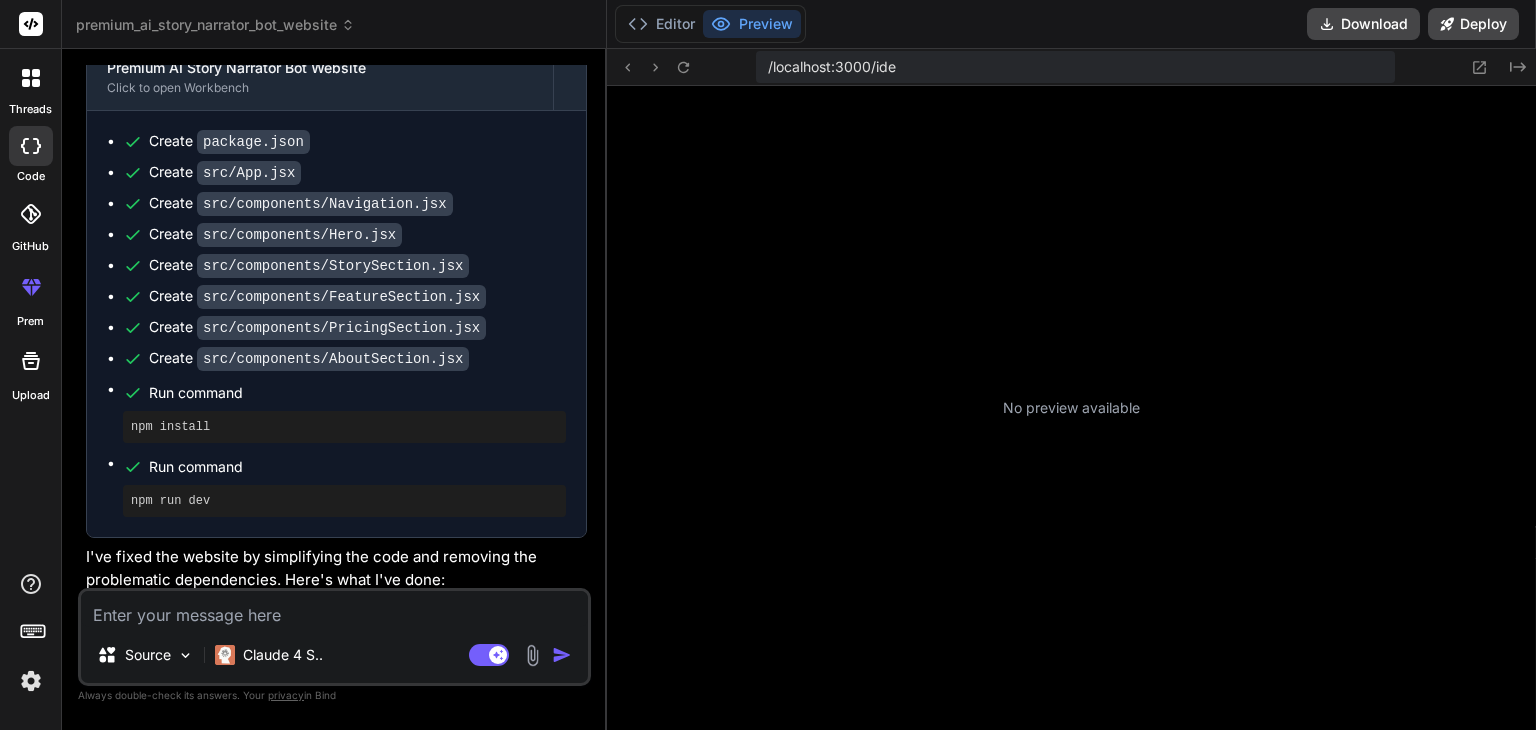 type on "x" 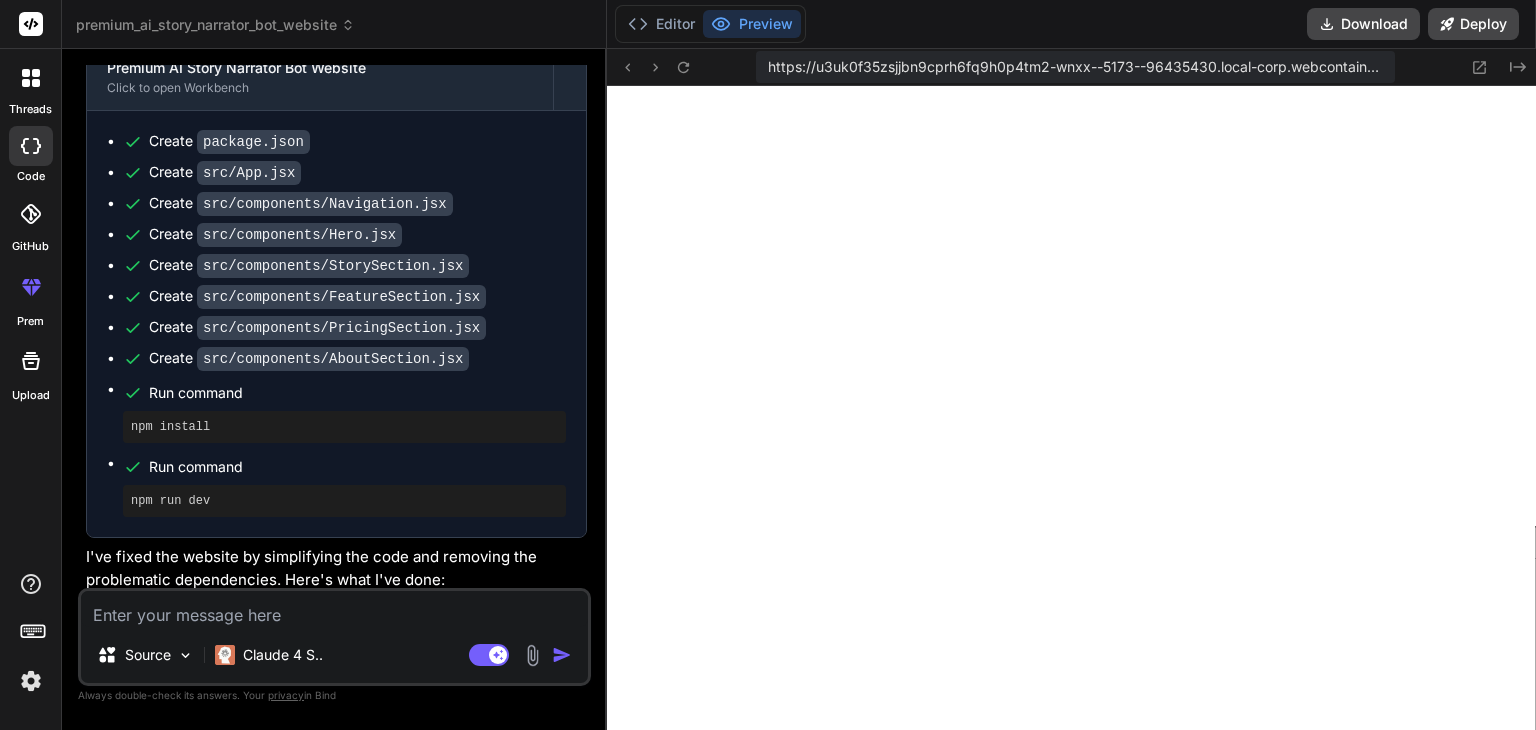scroll, scrollTop: 632, scrollLeft: 0, axis: vertical 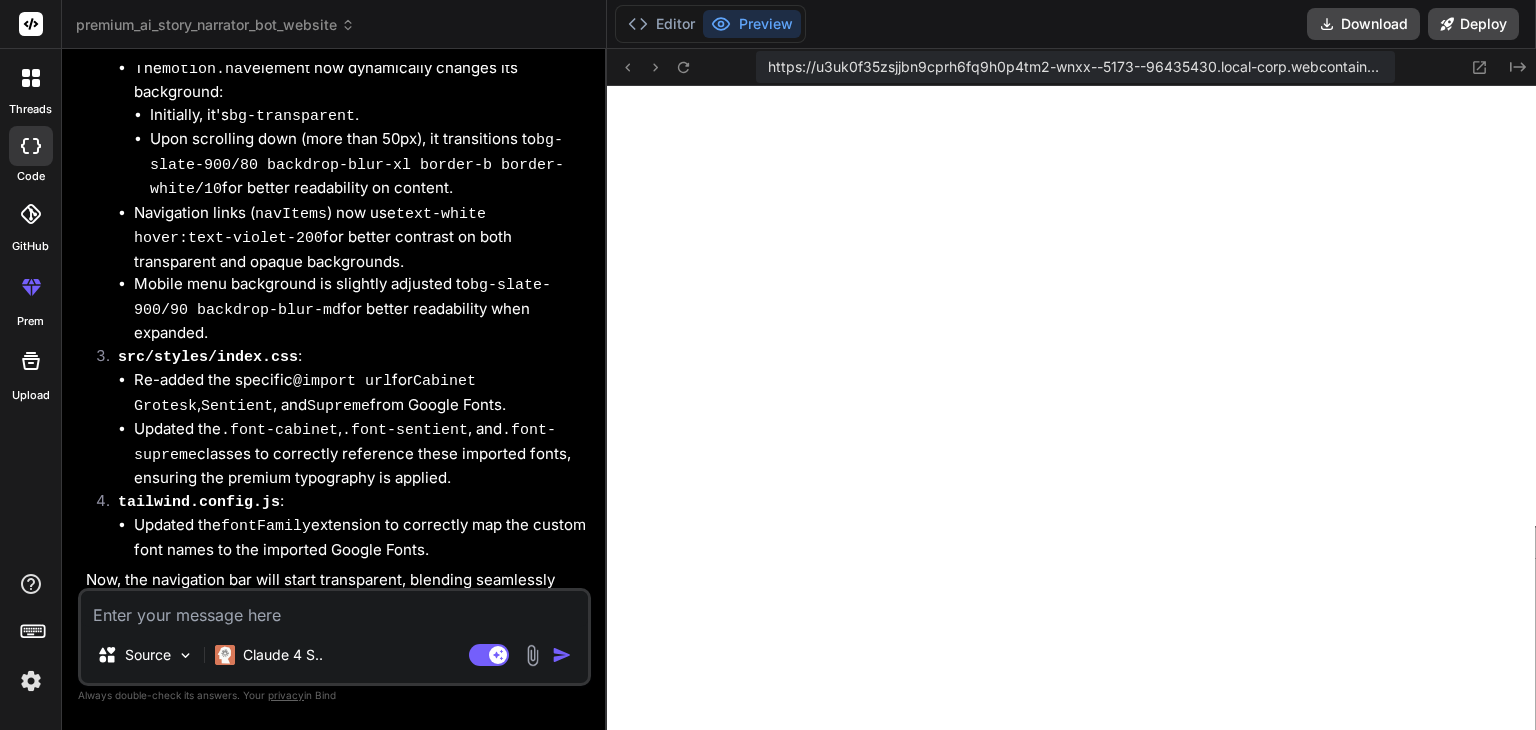 click at bounding box center [334, 609] 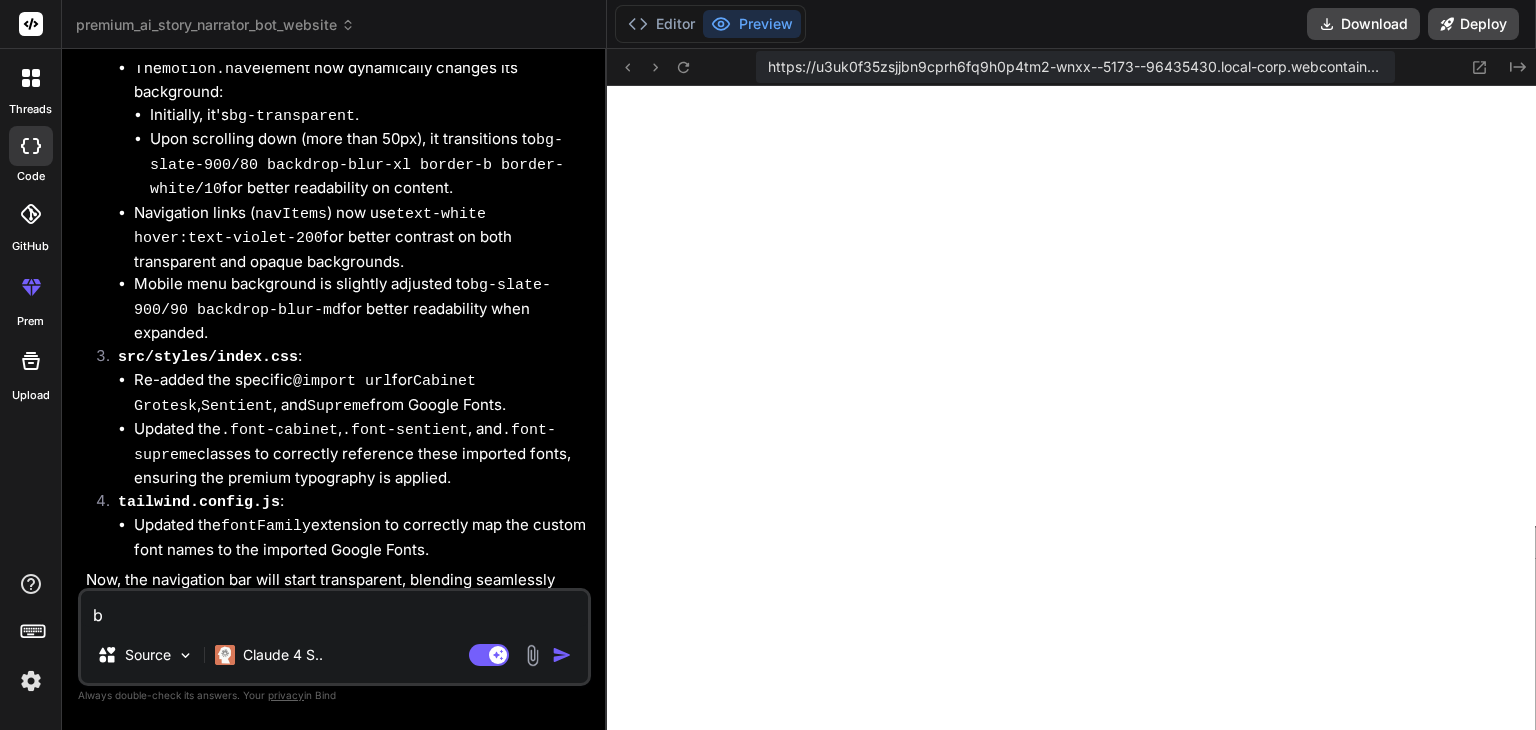 type on "bu" 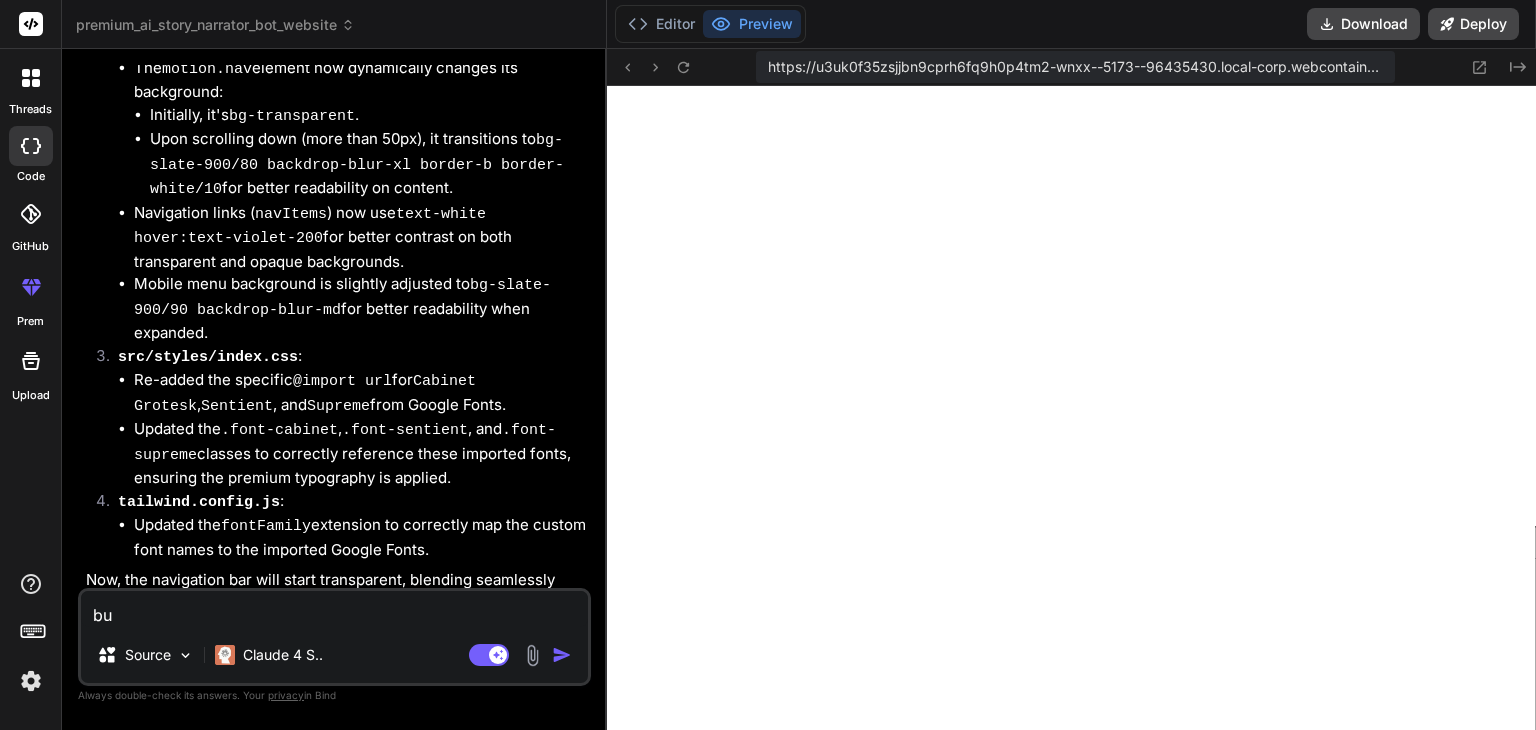 type on "but" 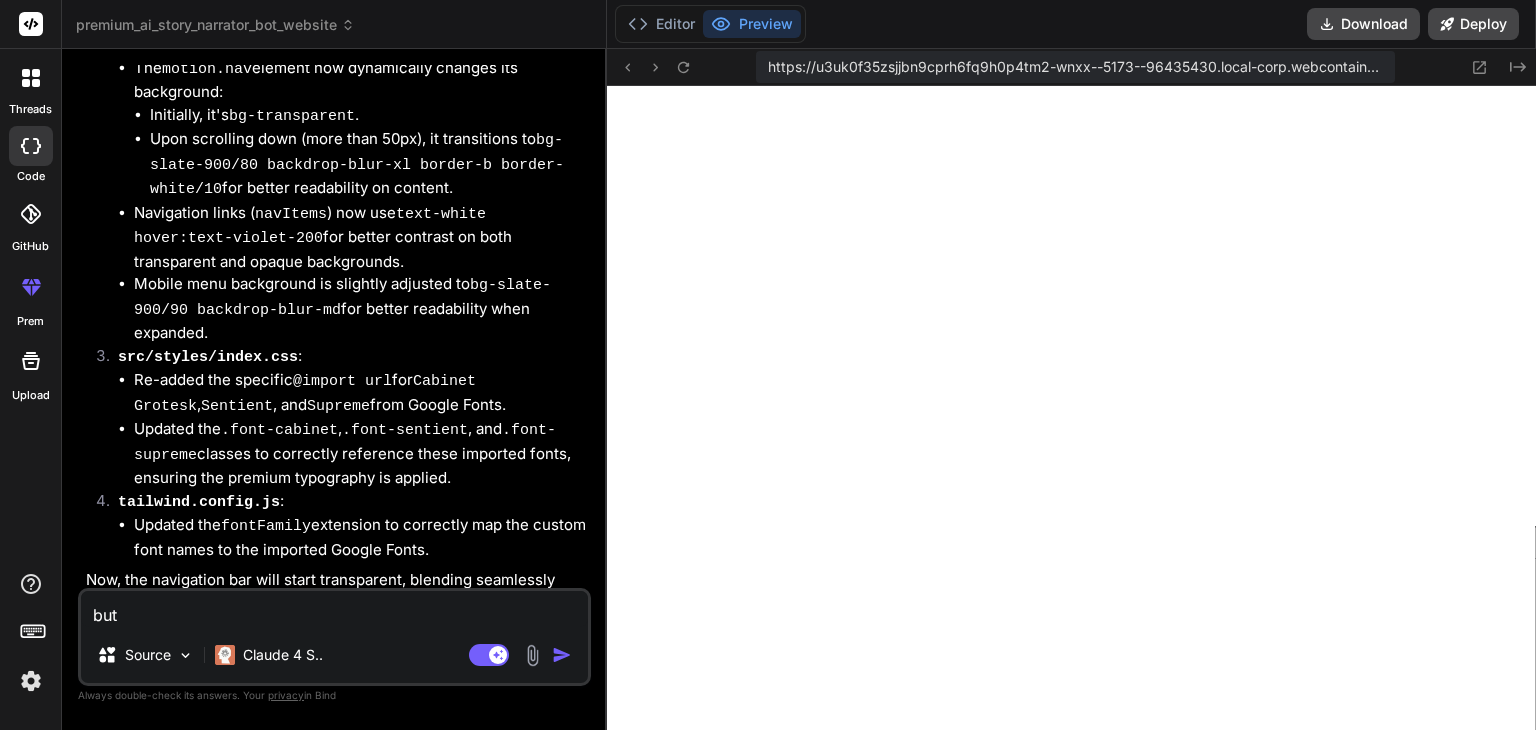type on "but" 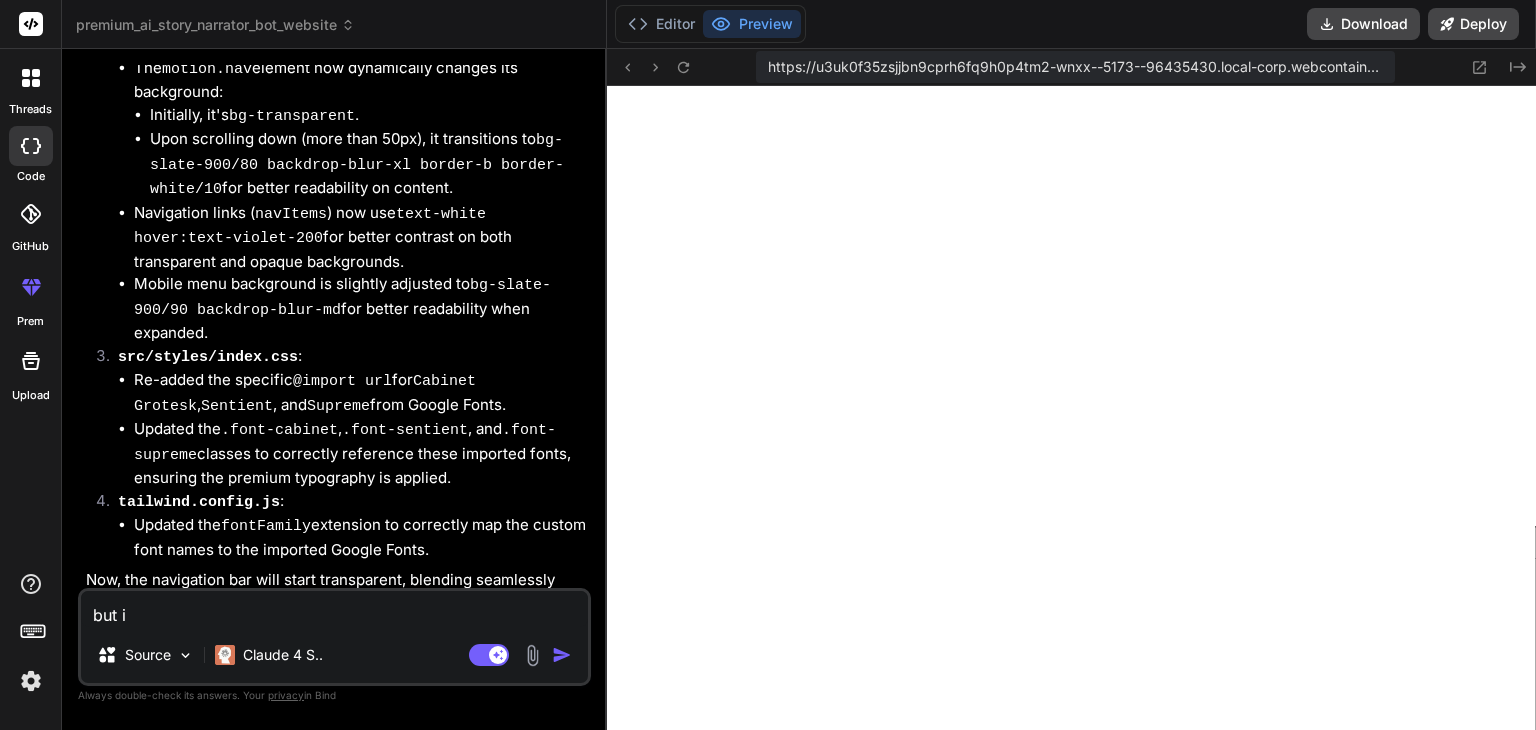 type on "but it" 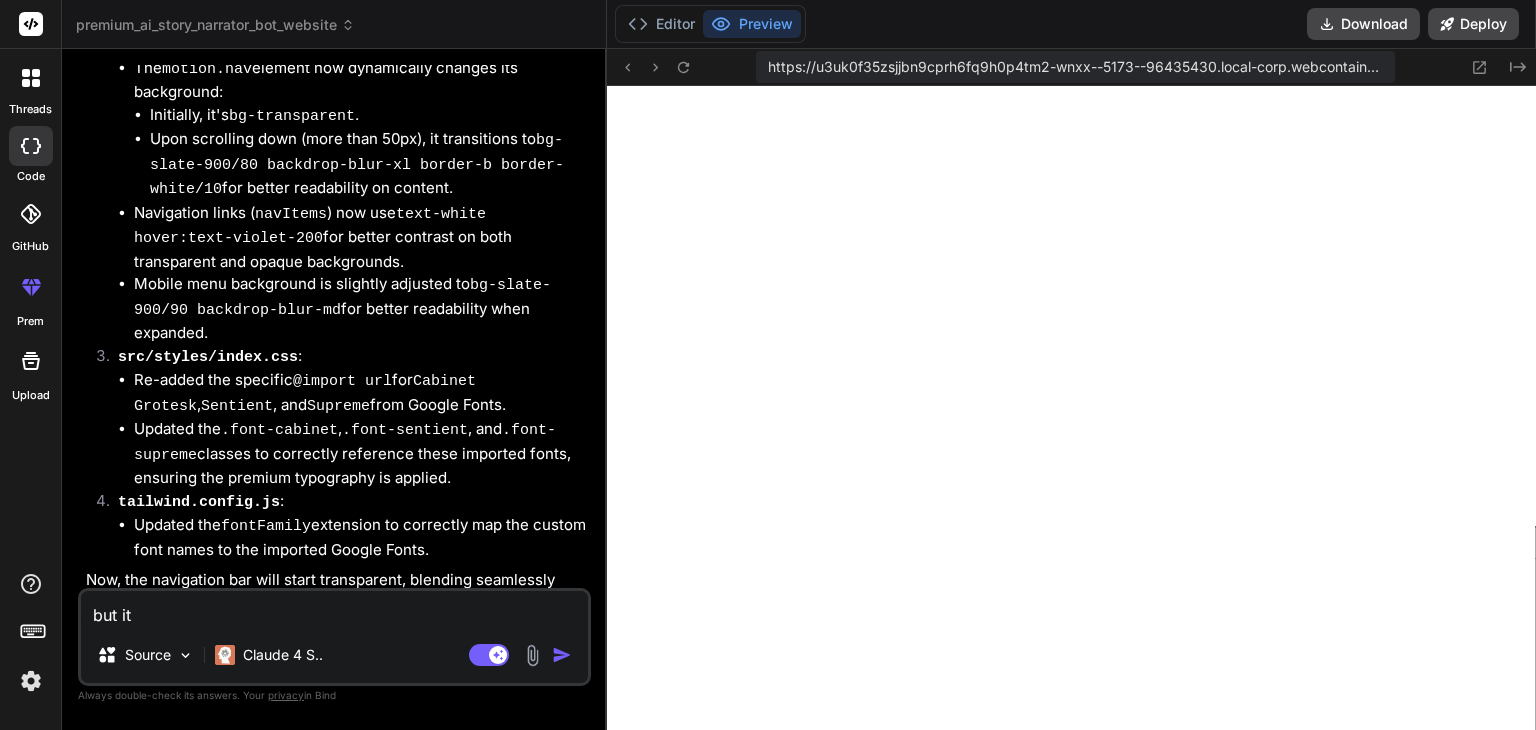 type on "but it" 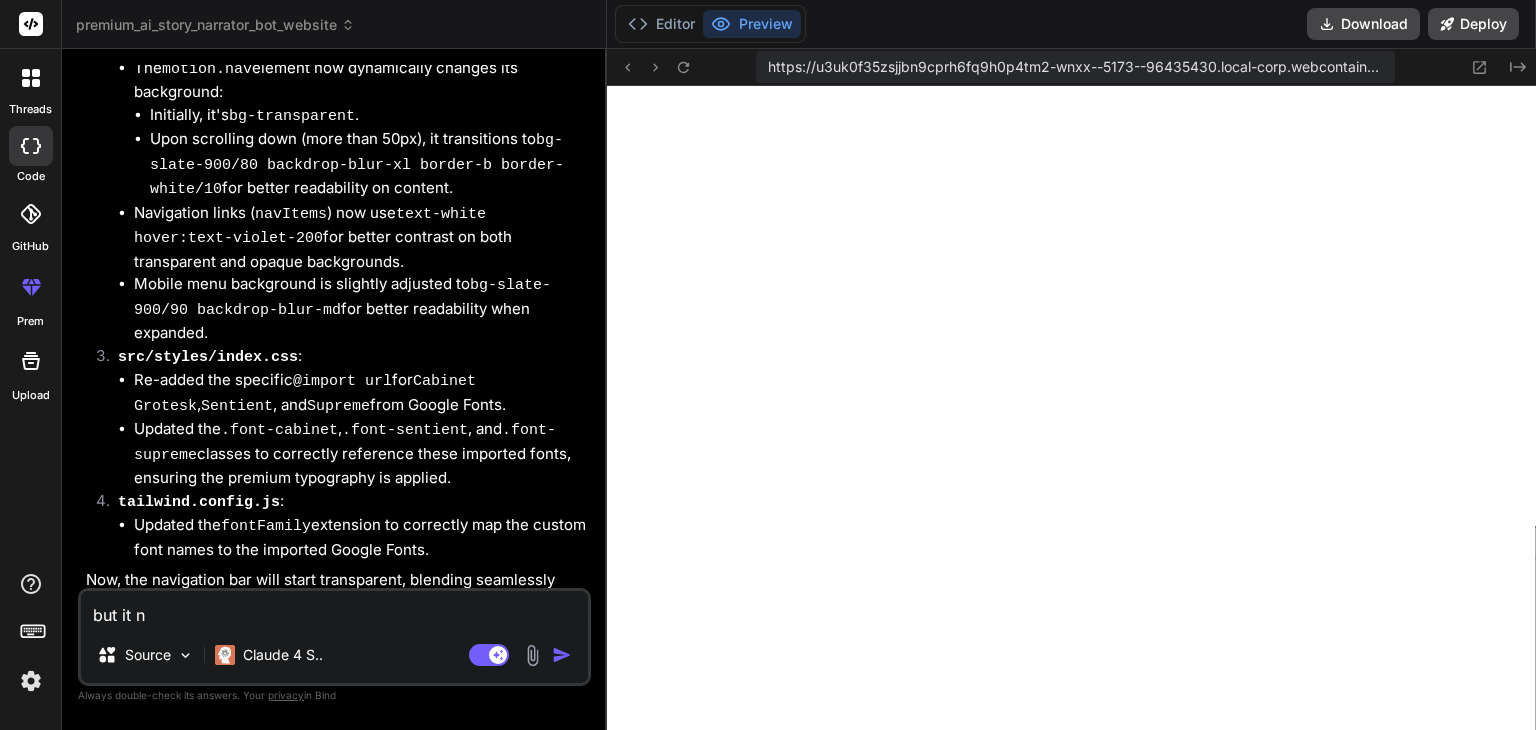 type on "but it no" 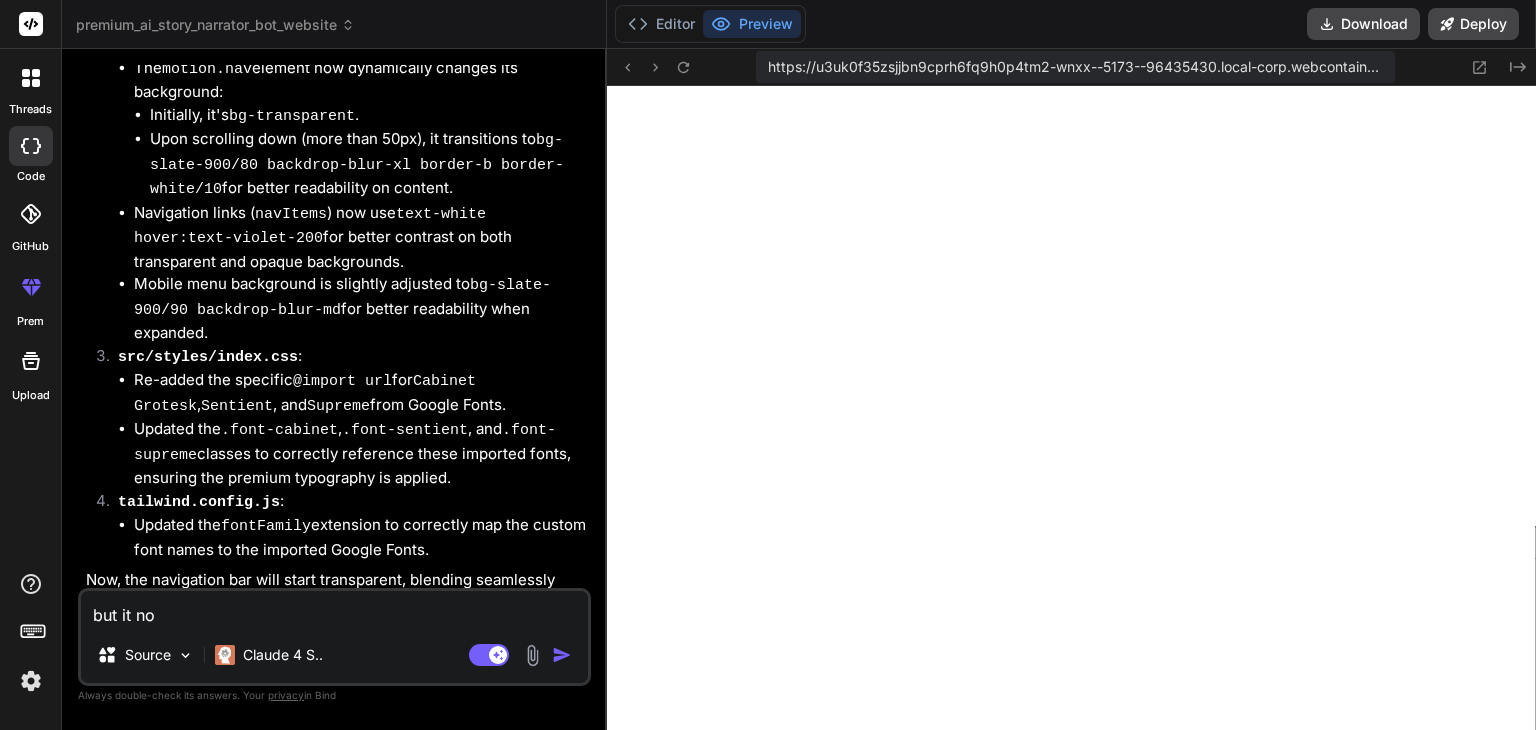 type on "but it not" 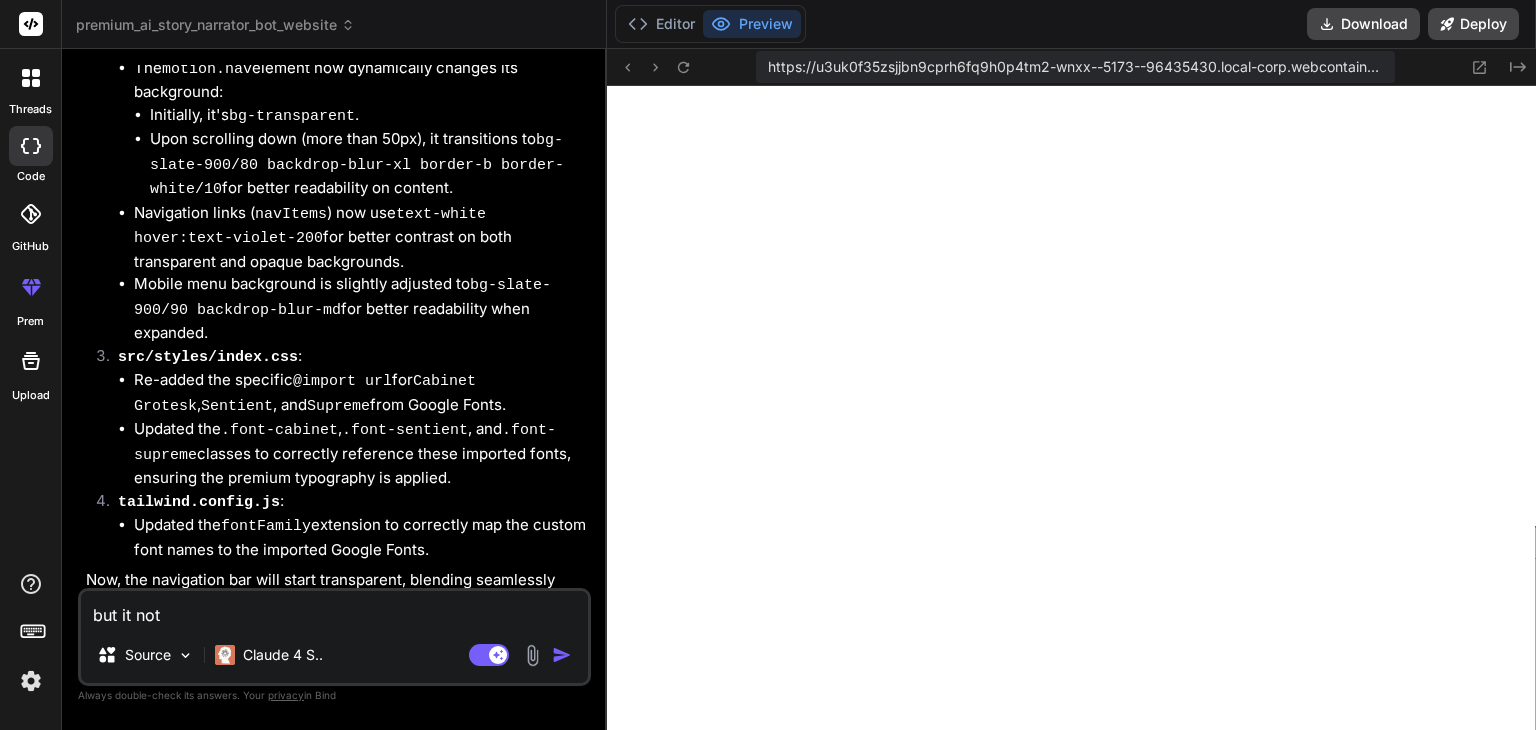 type on "but it not" 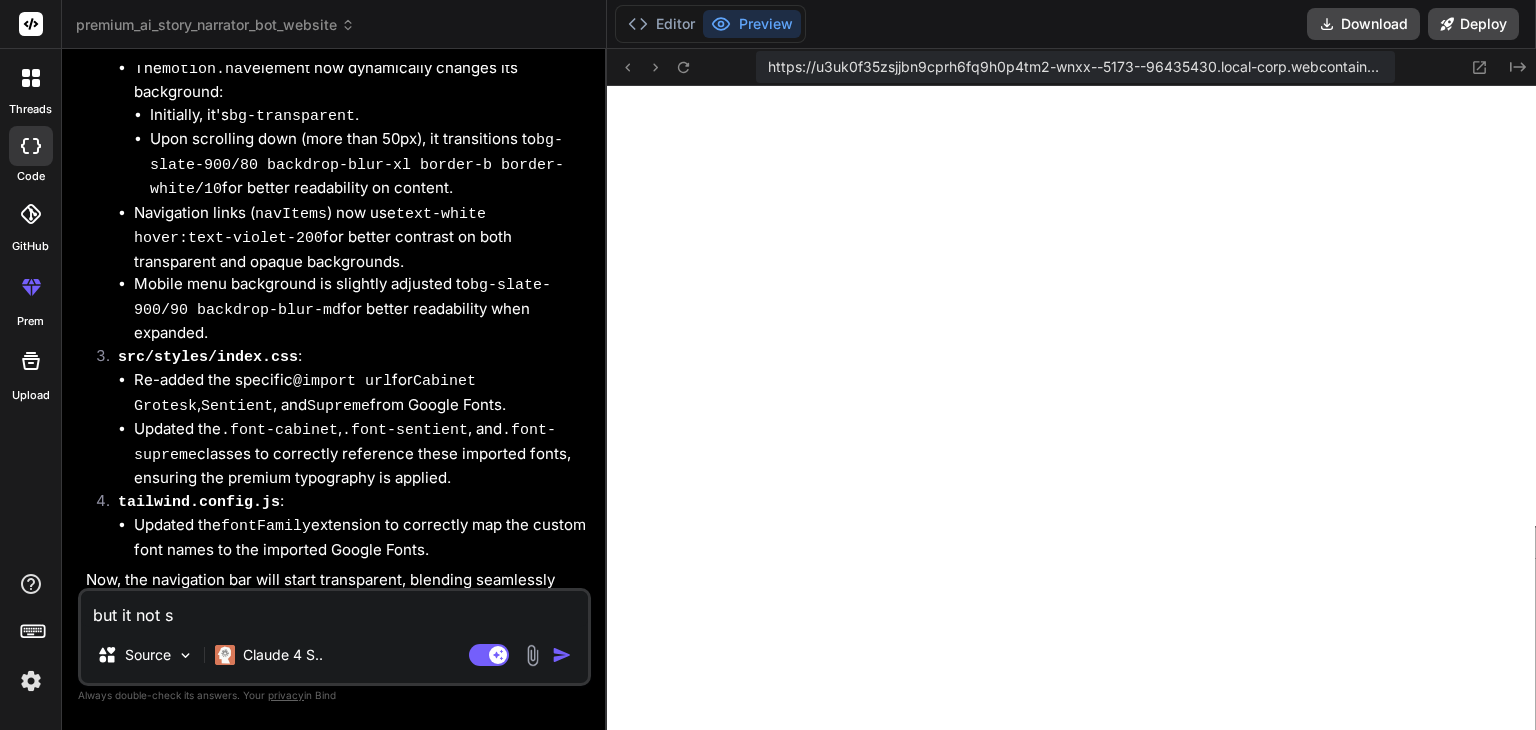 type on "but it not sh" 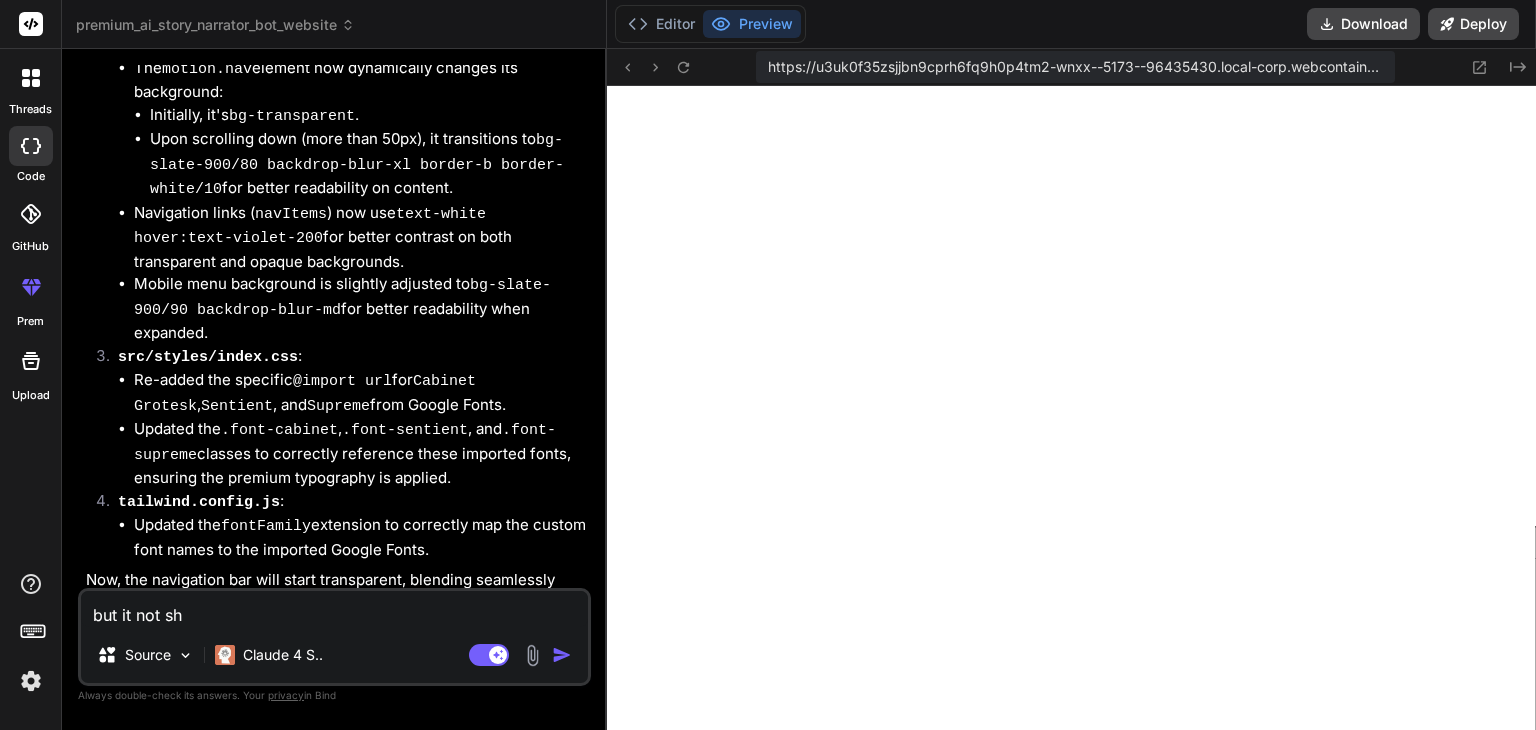 type on "but it not sho" 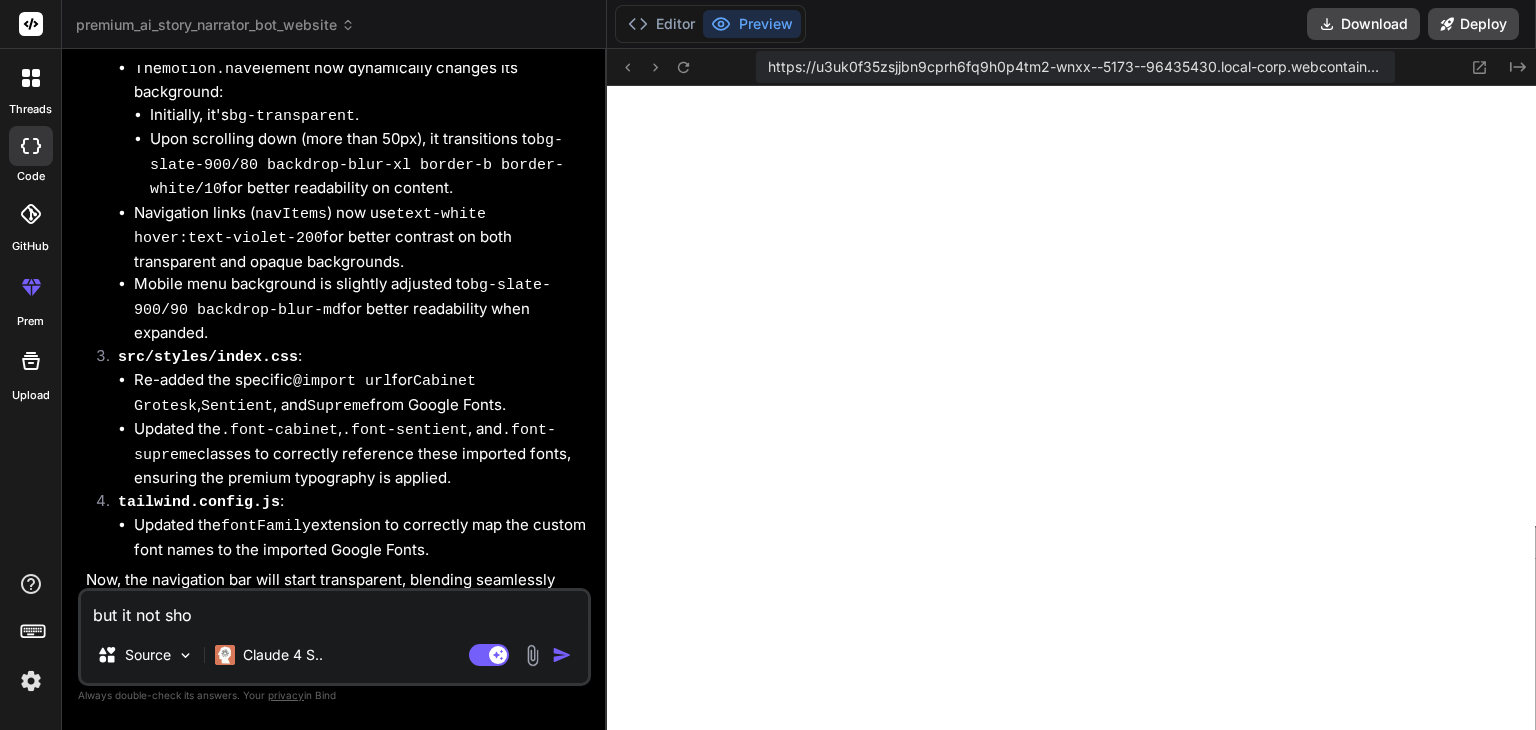 type on "x" 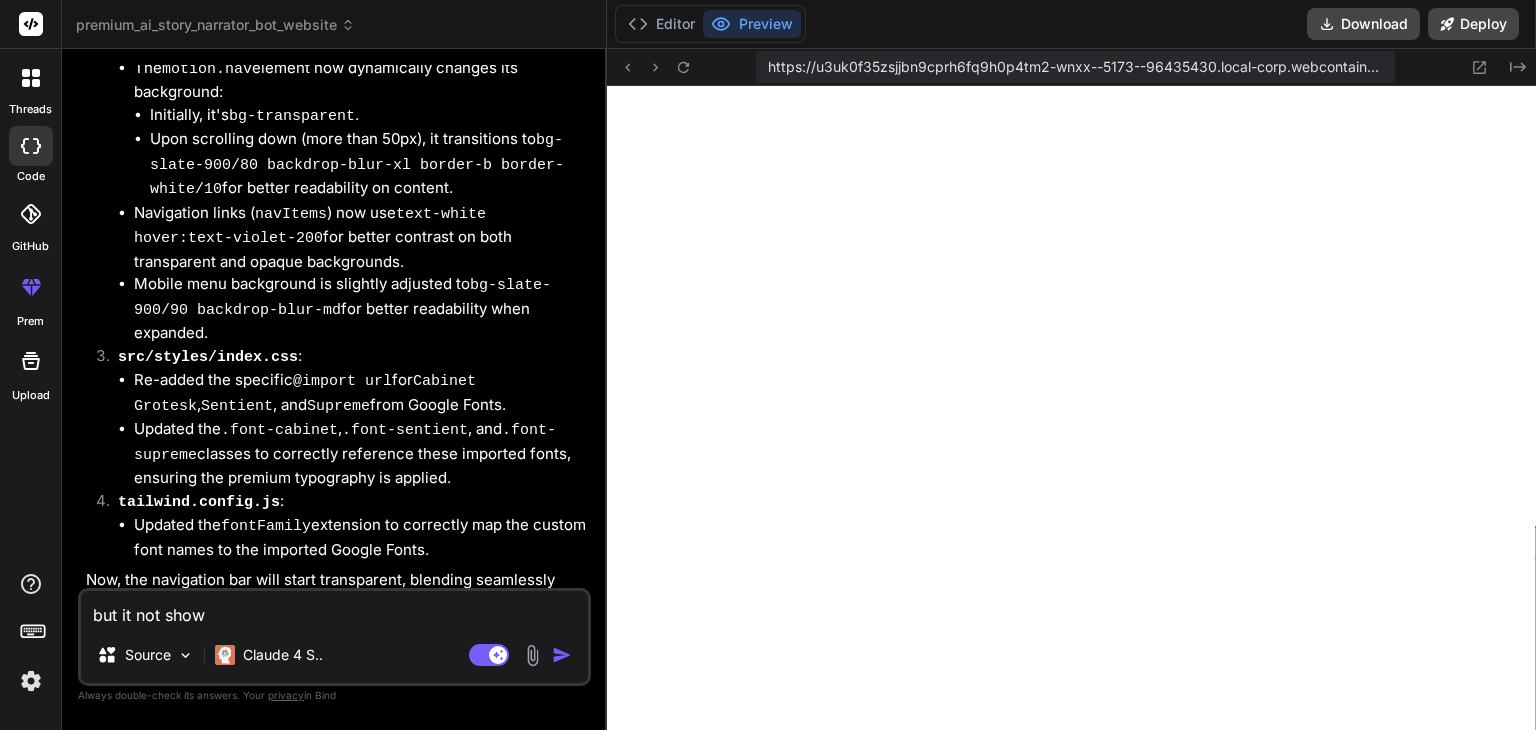 type on "but it not show" 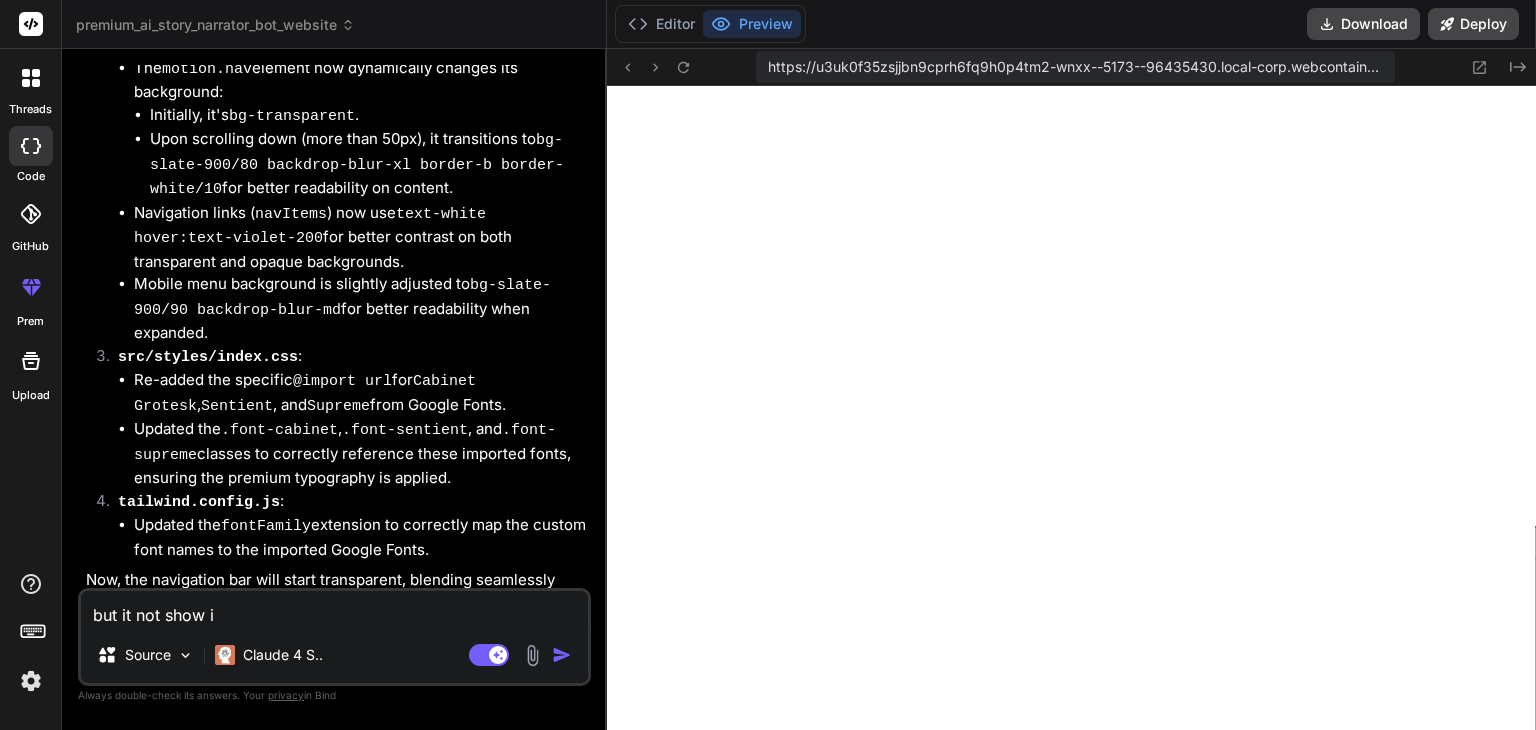 type on "but it not show in" 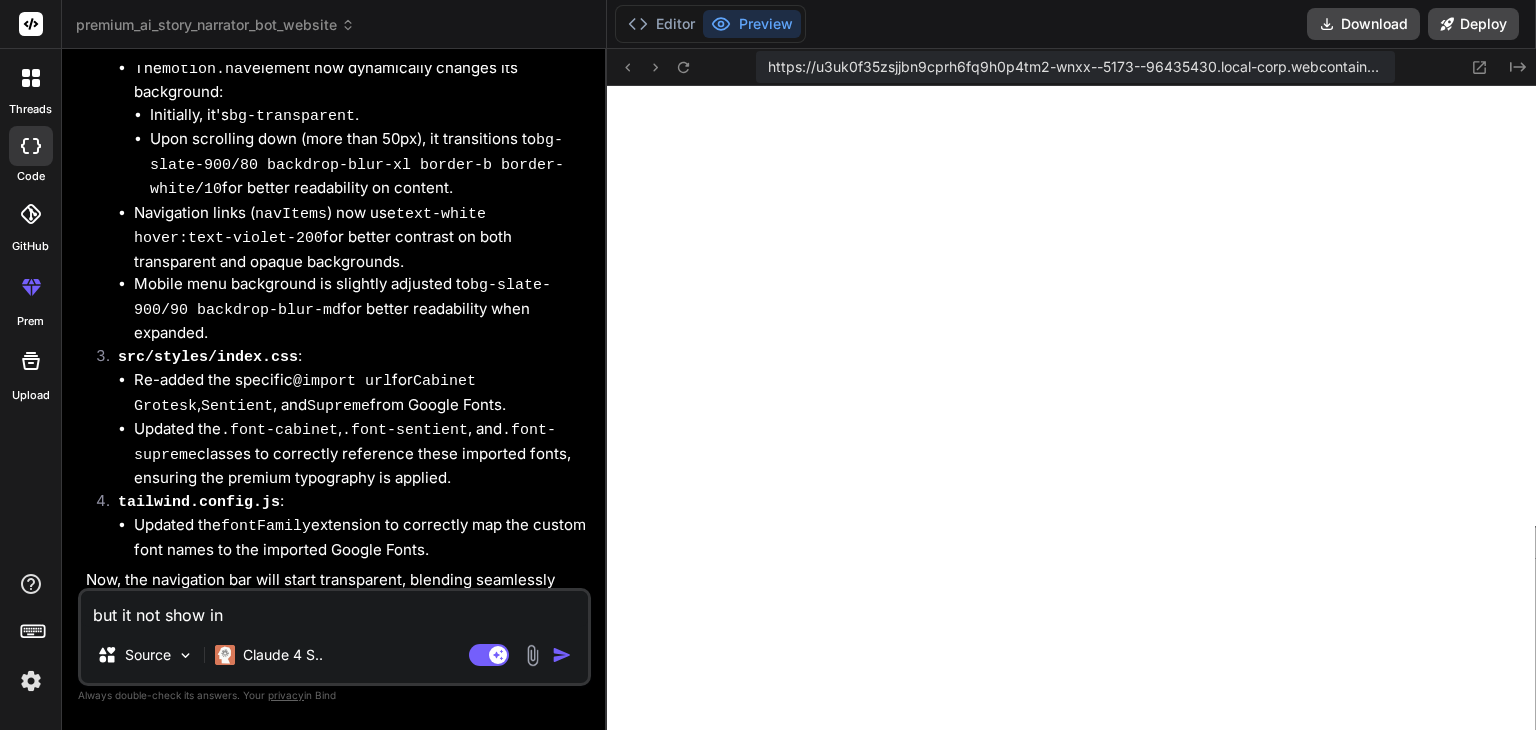 type on "but it not show in" 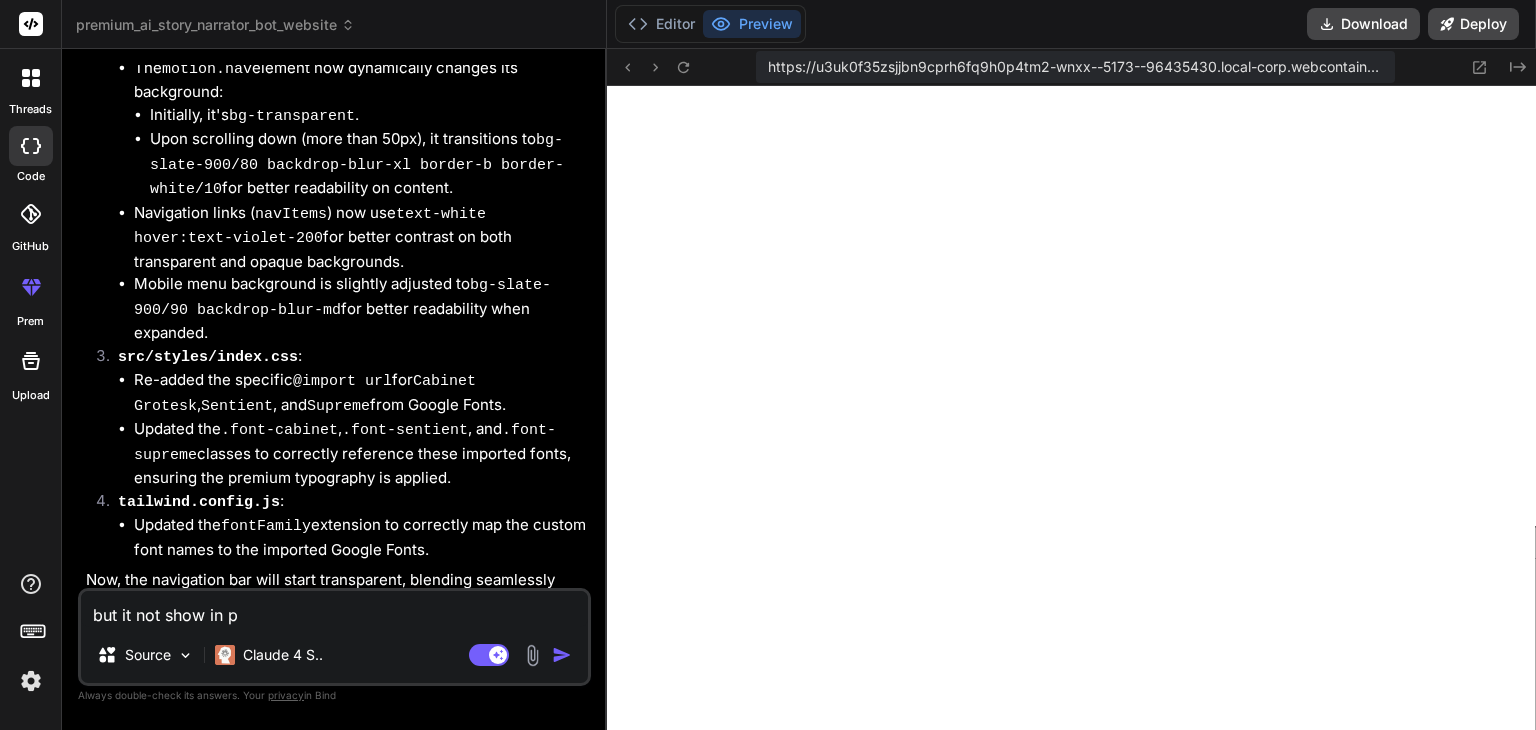 type on "but it not show in pe" 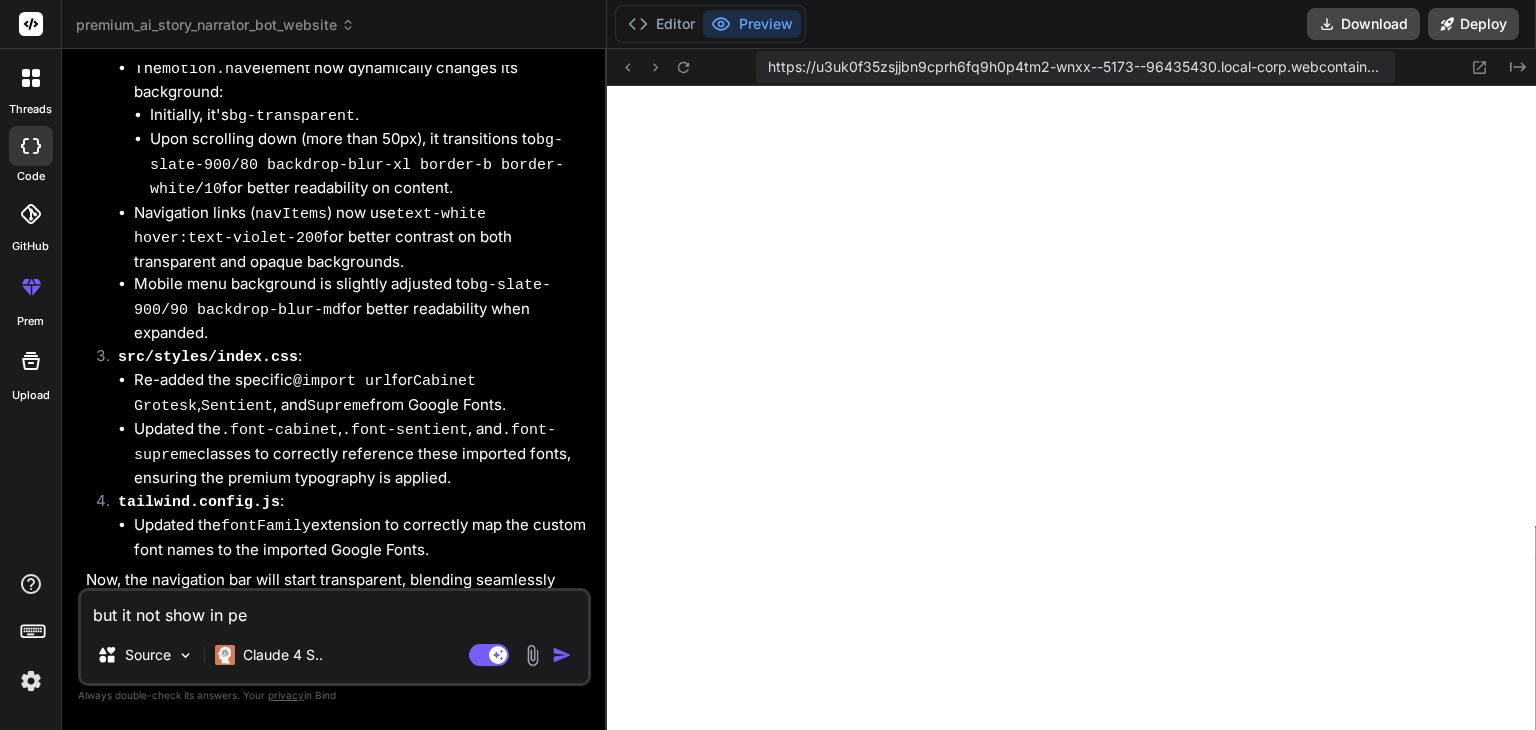 type on "but it not show in per" 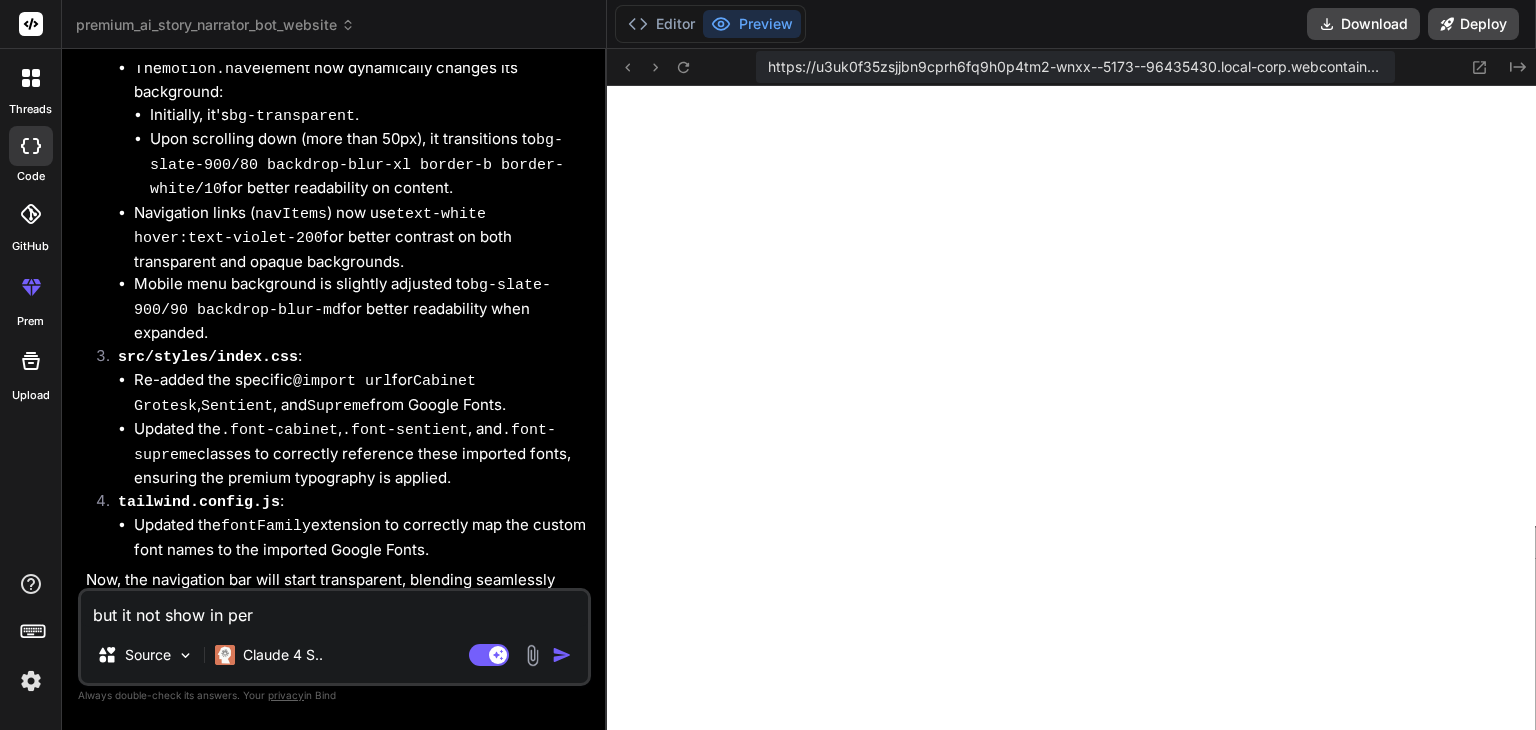 type on "but it not show in perv" 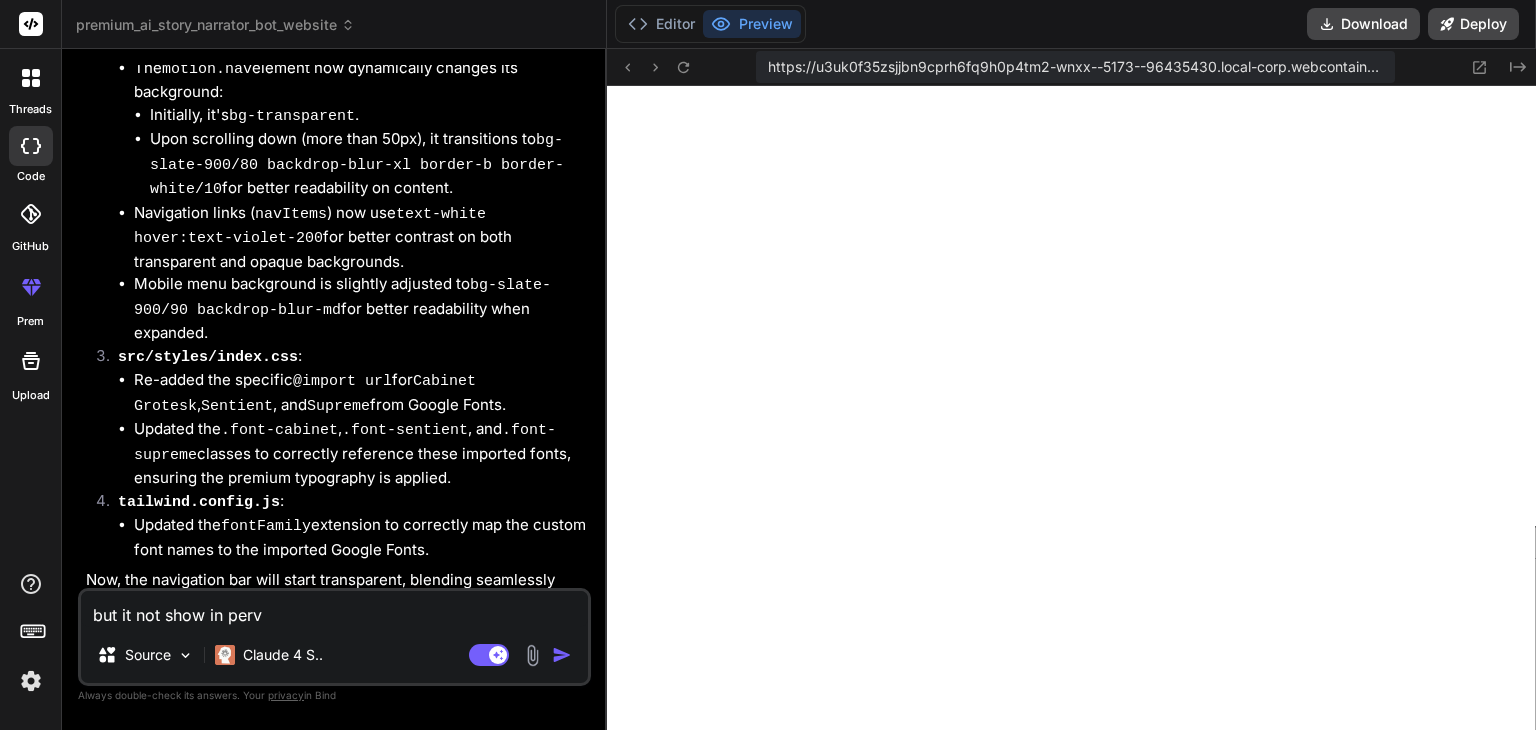type on "x" 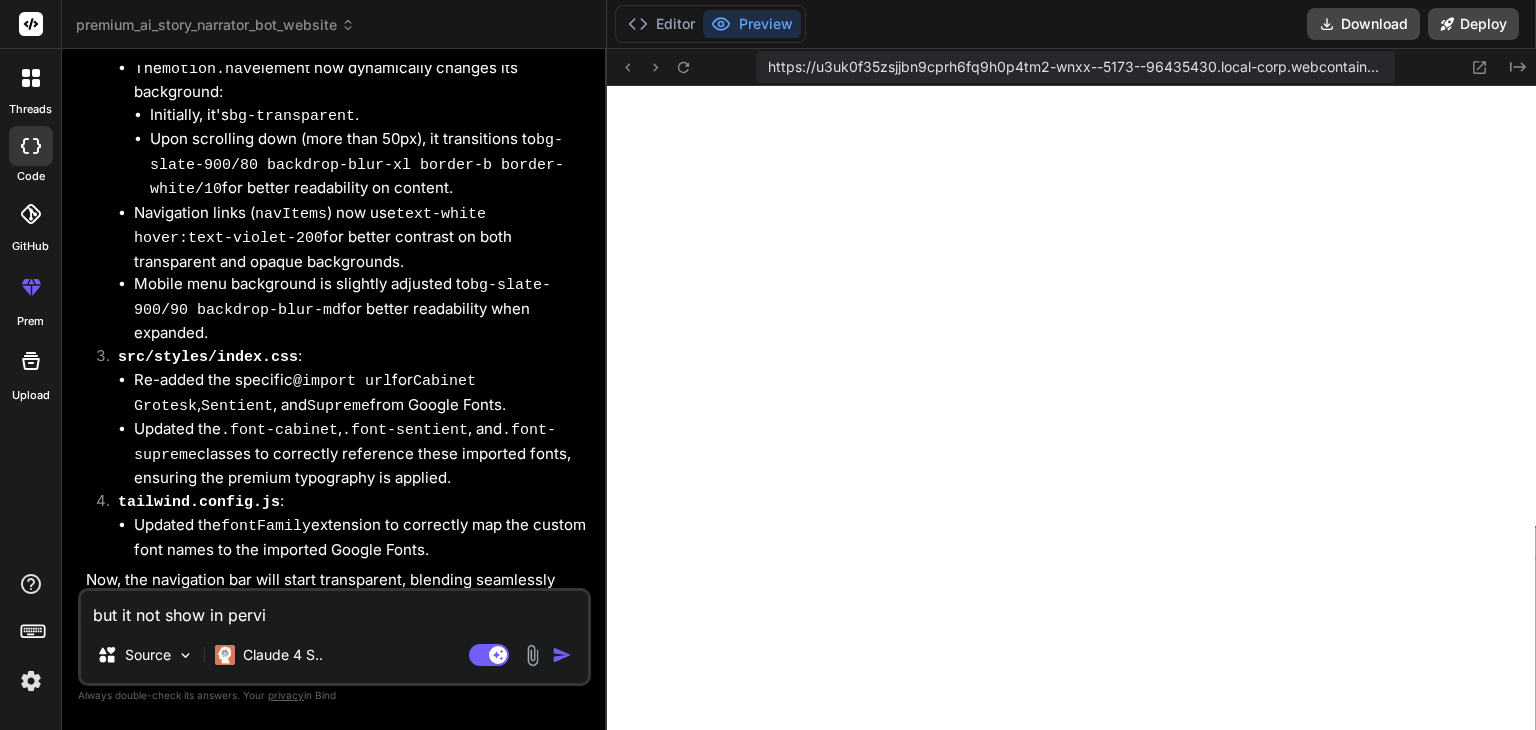 type on "x" 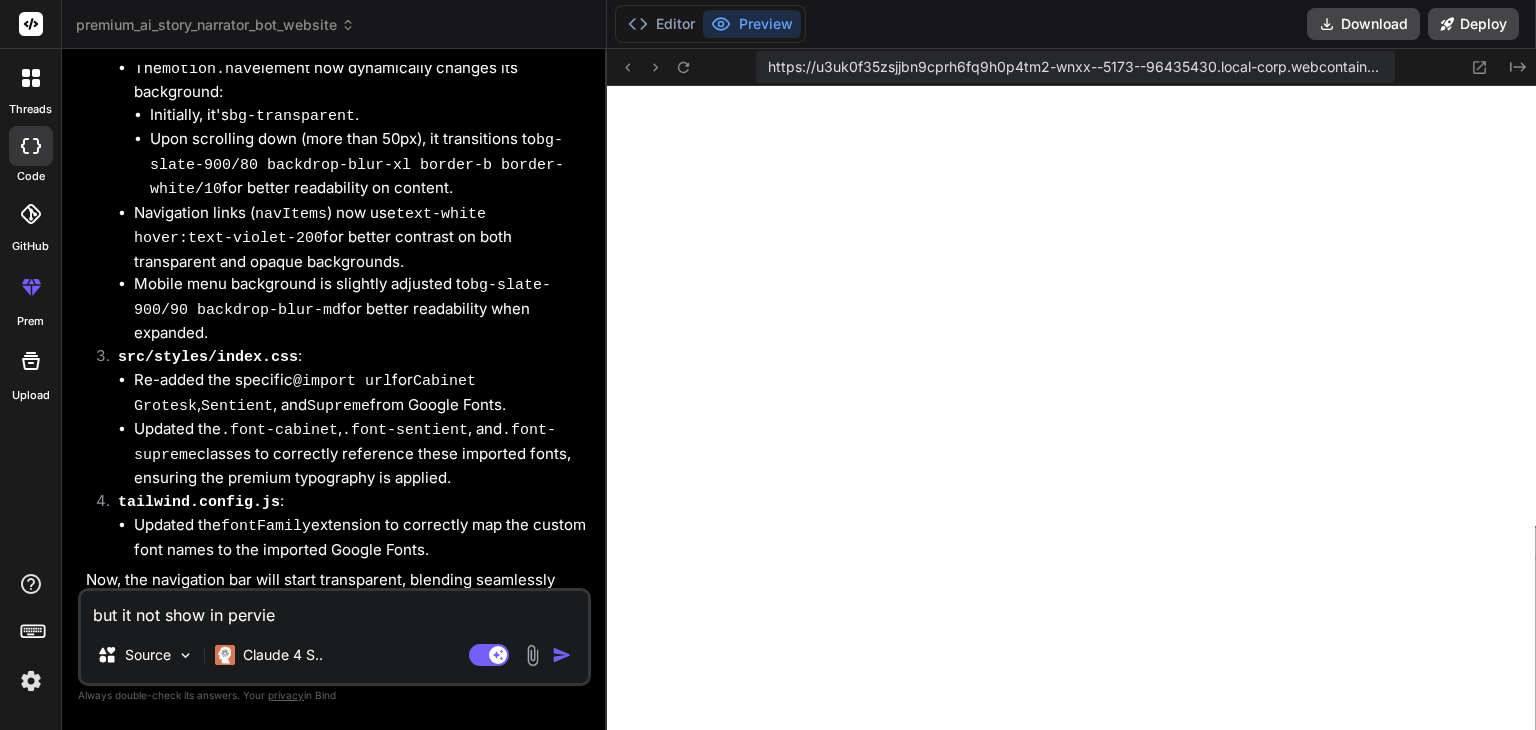 type on "but it not show in pervie" 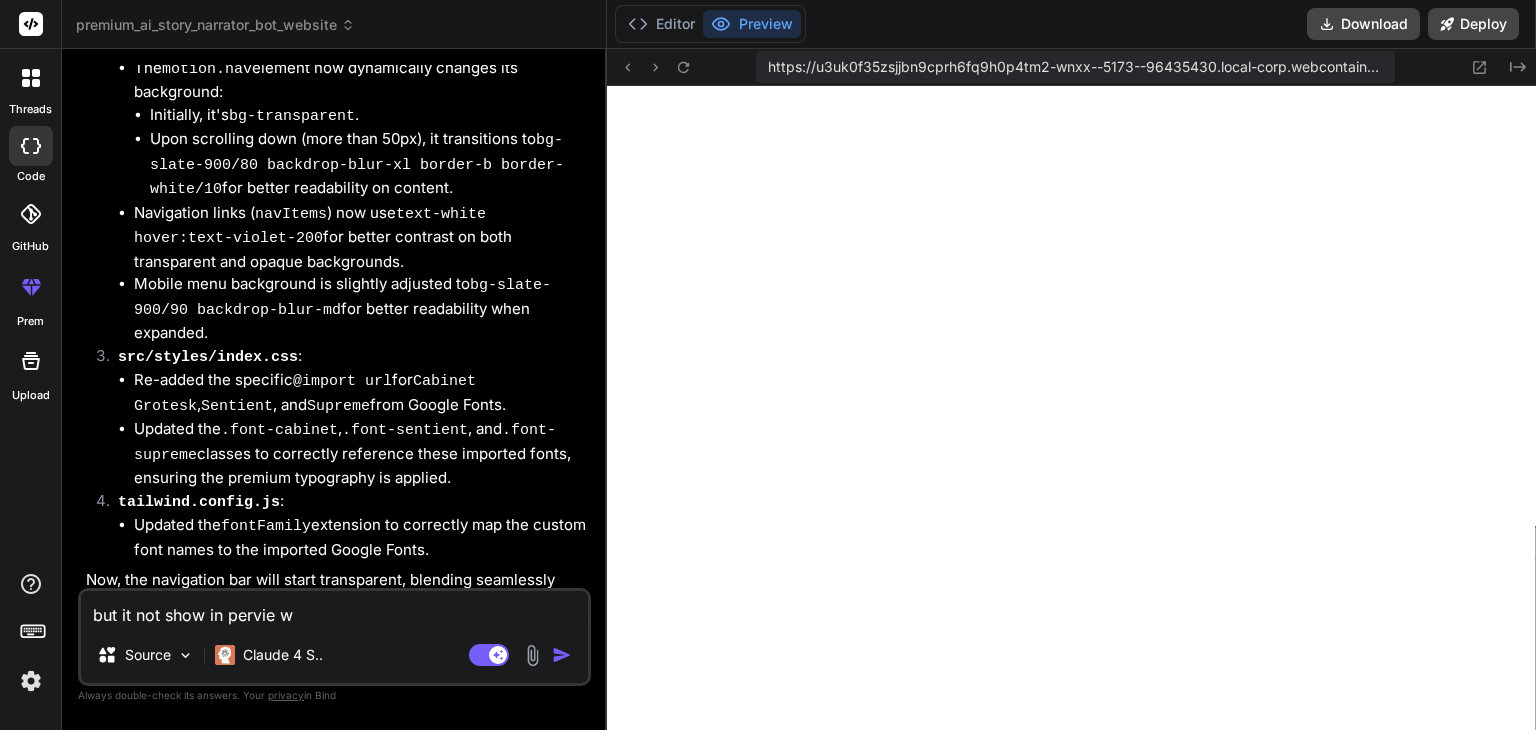 type on "but it not show in pervie" 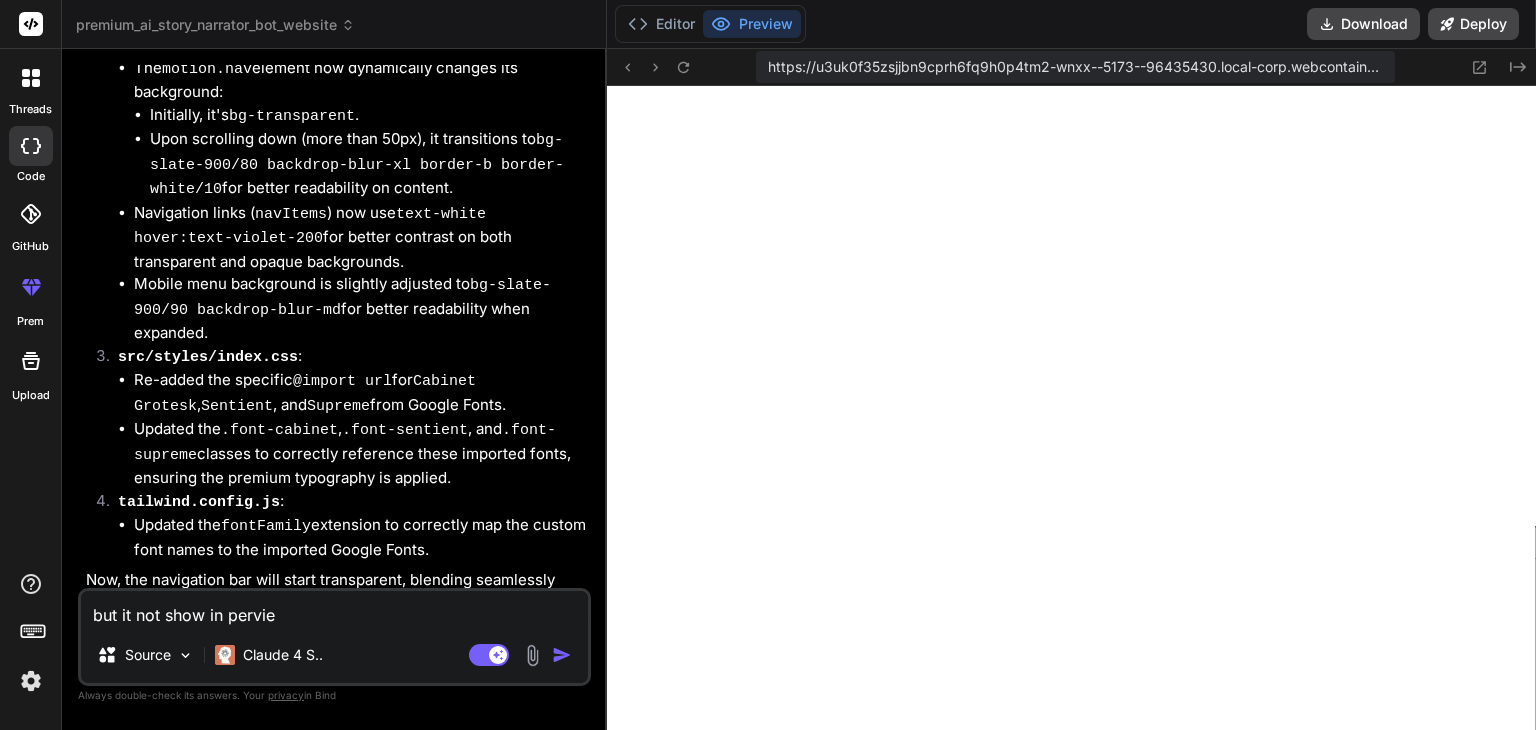type on "but it not show in pervie" 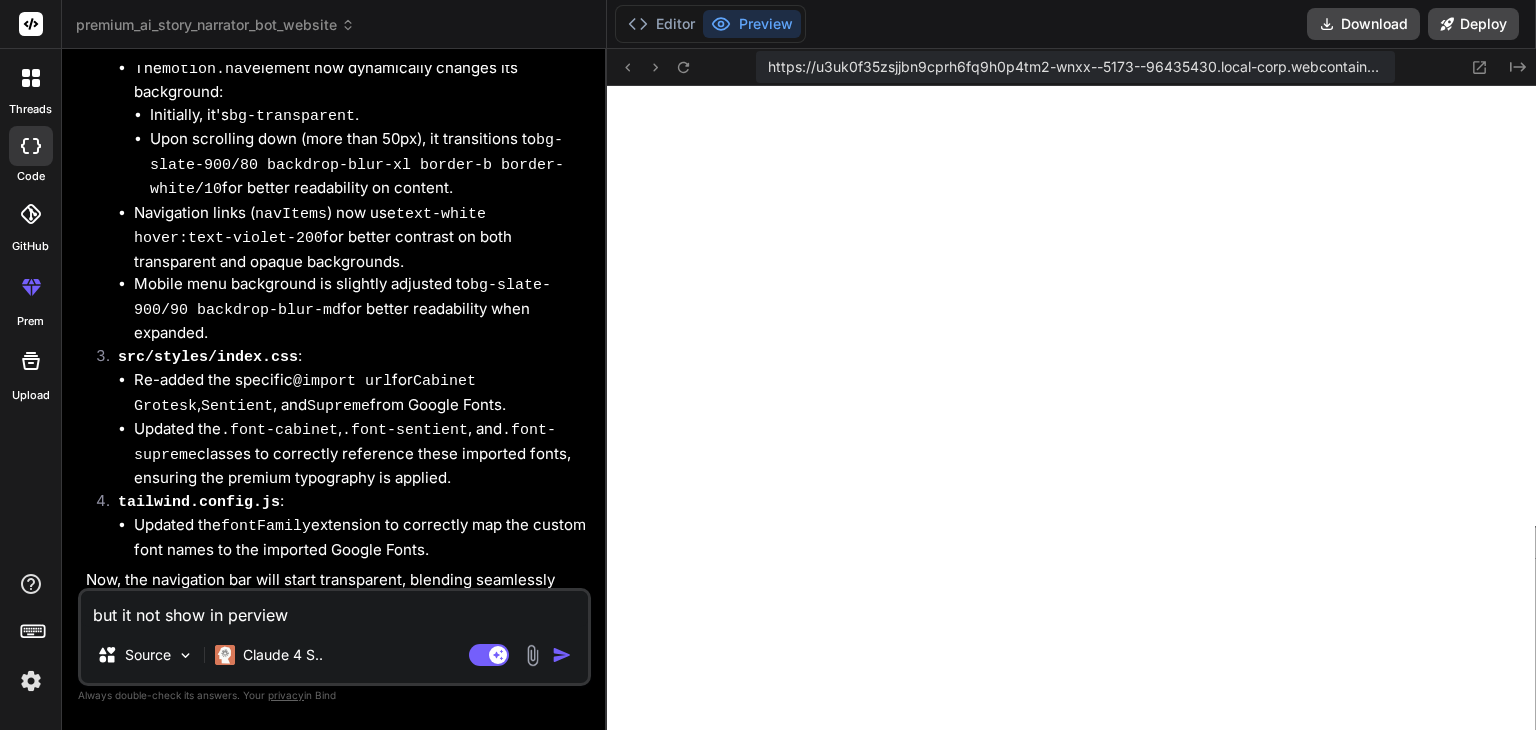 type on "but it not show in perview" 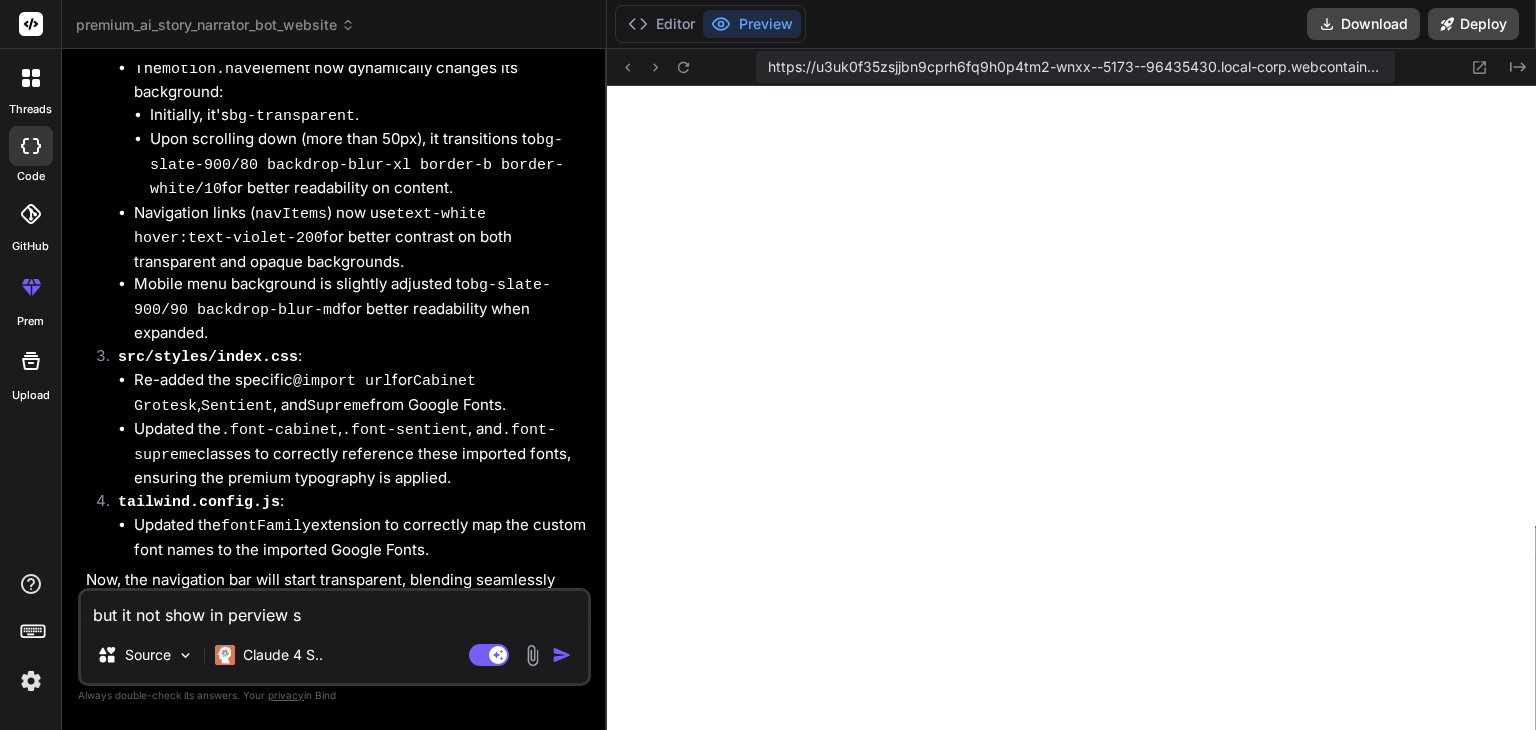 type on "but it not show in perview se" 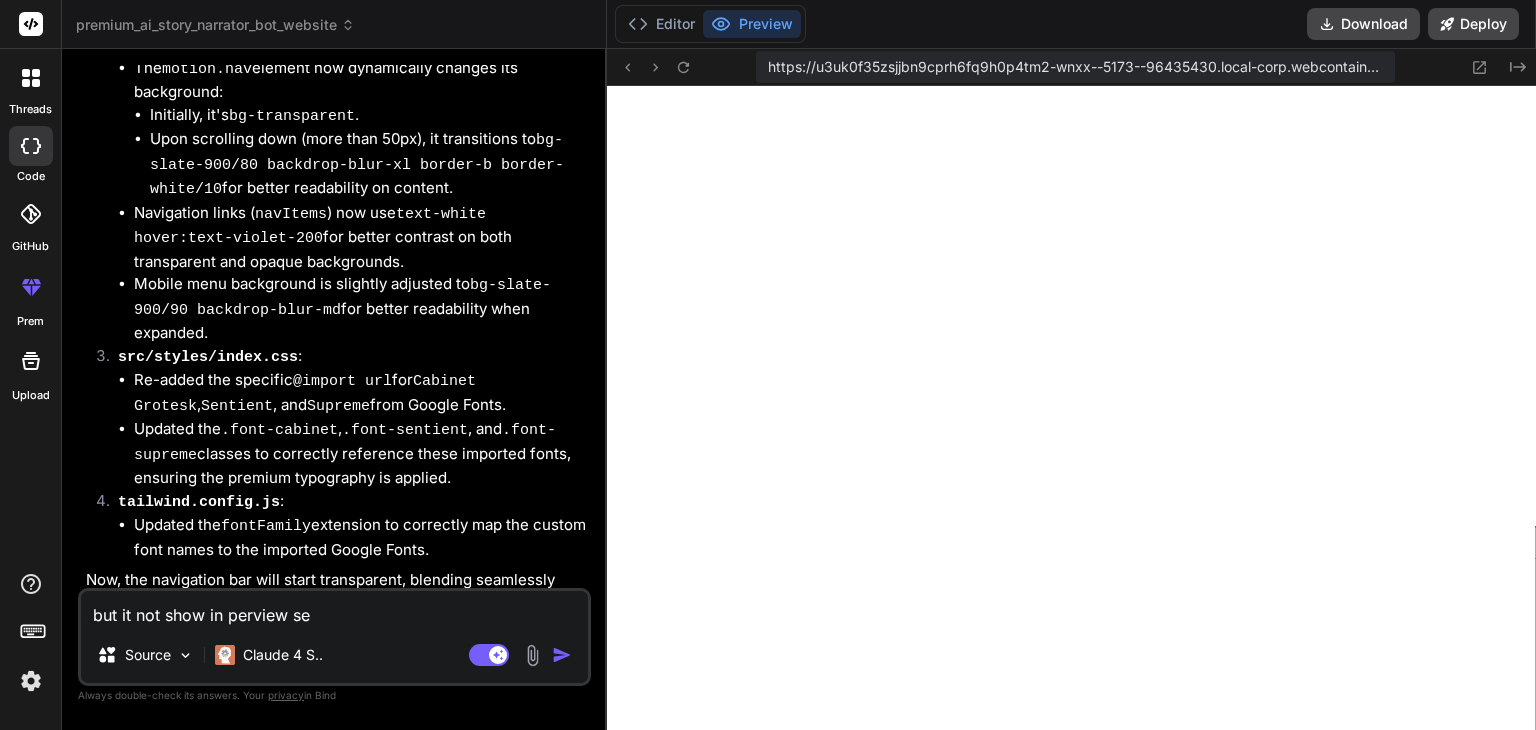 type on "but it not show in perview sec" 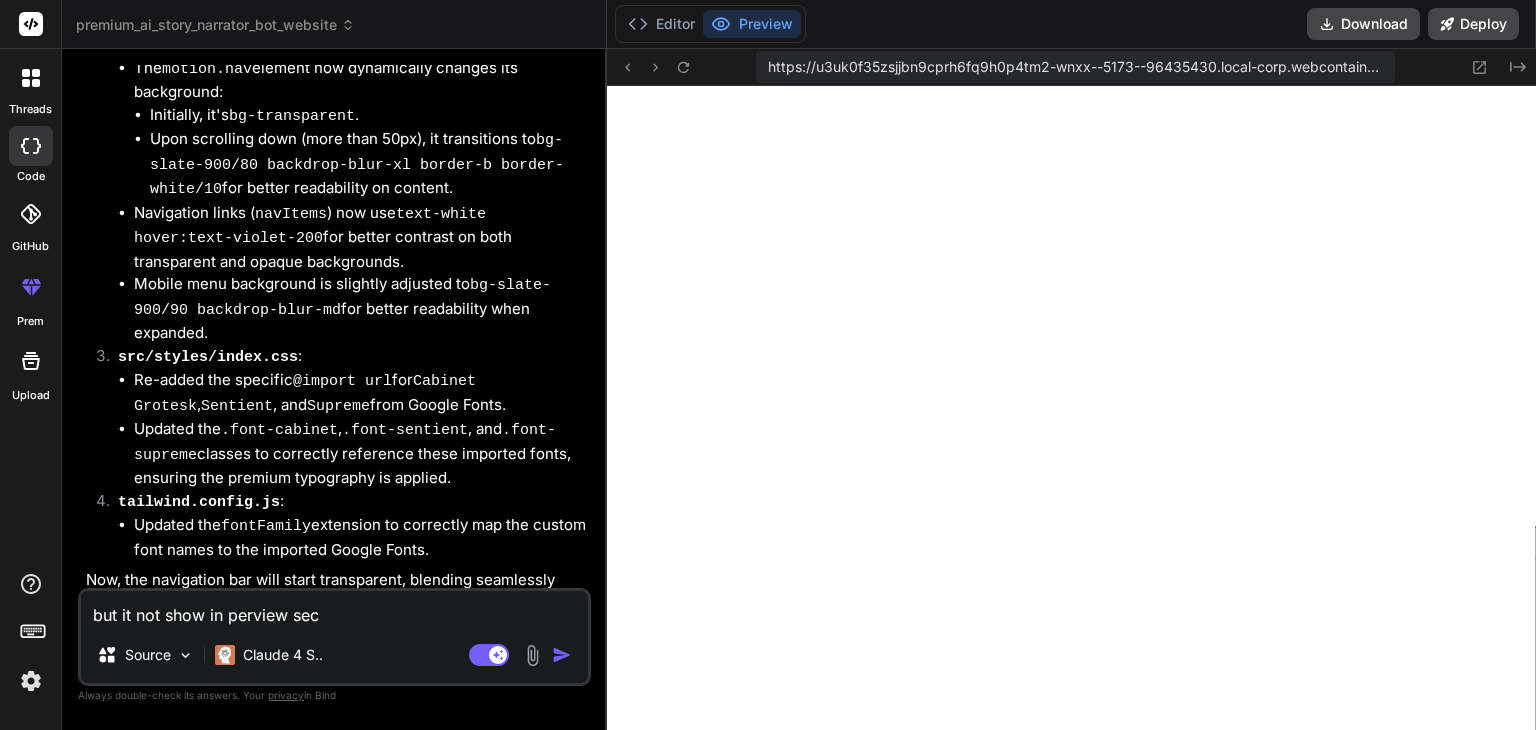 type on "but it not show in perview sect" 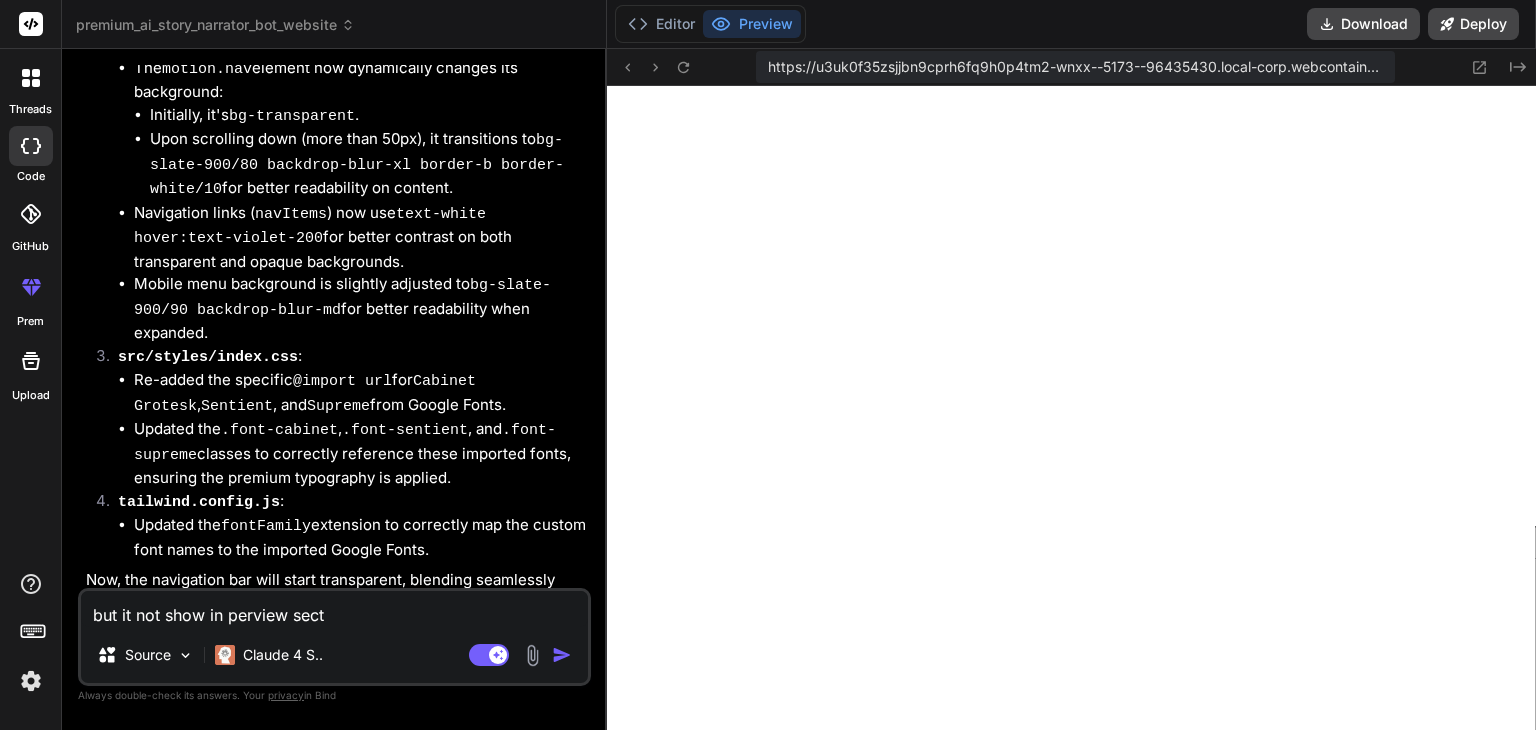 type on "but it not show in perview secti" 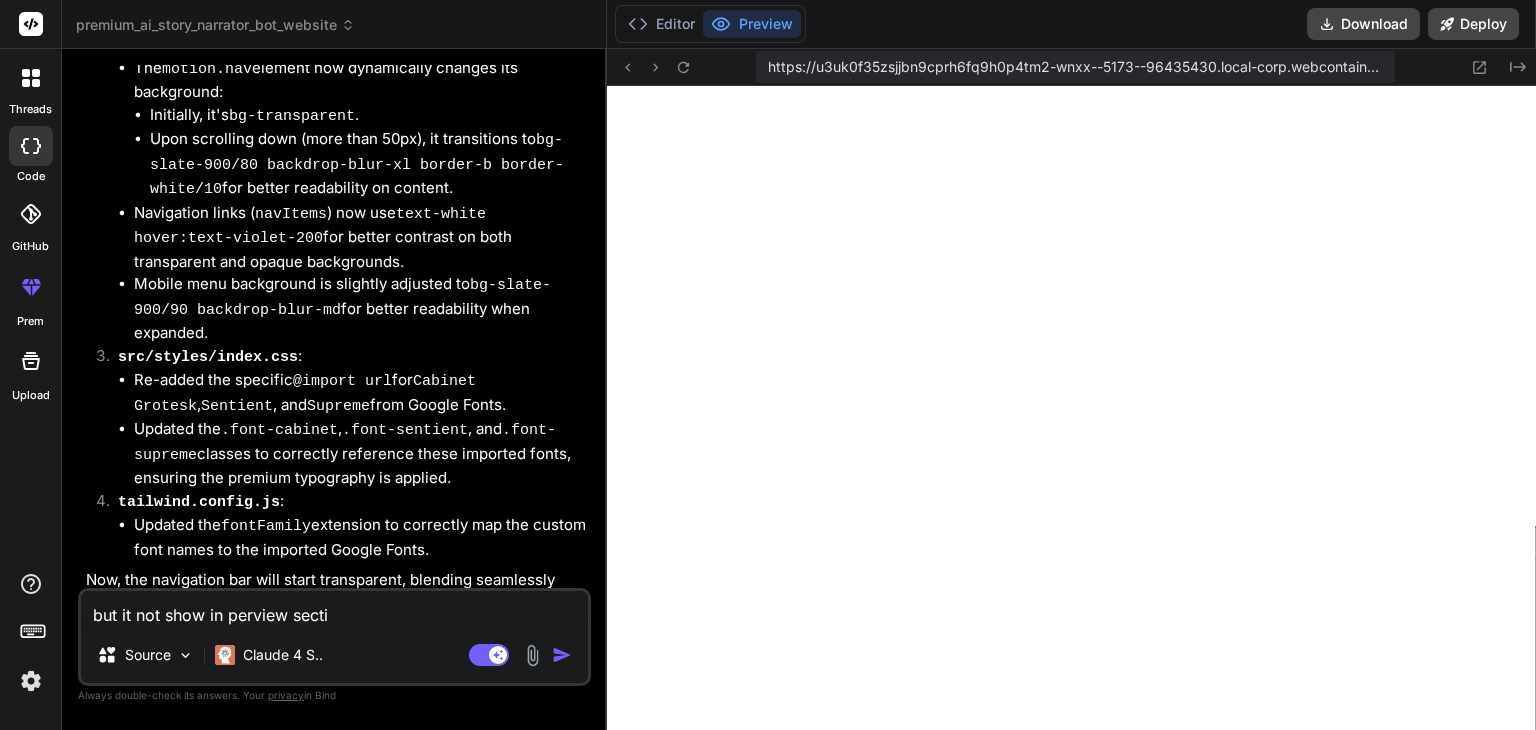 type on "but it not show in perview sectio" 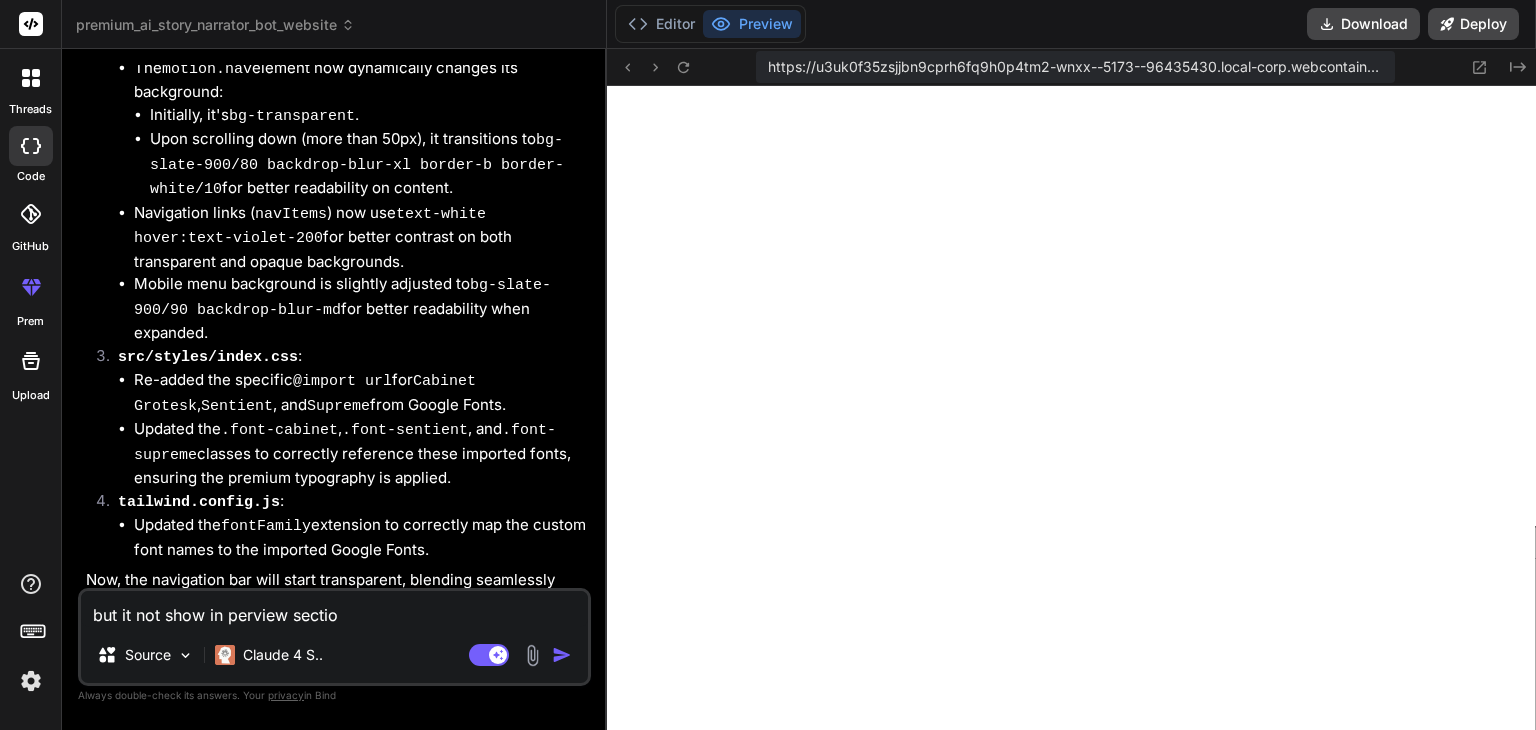 type on "but it not show in perview section" 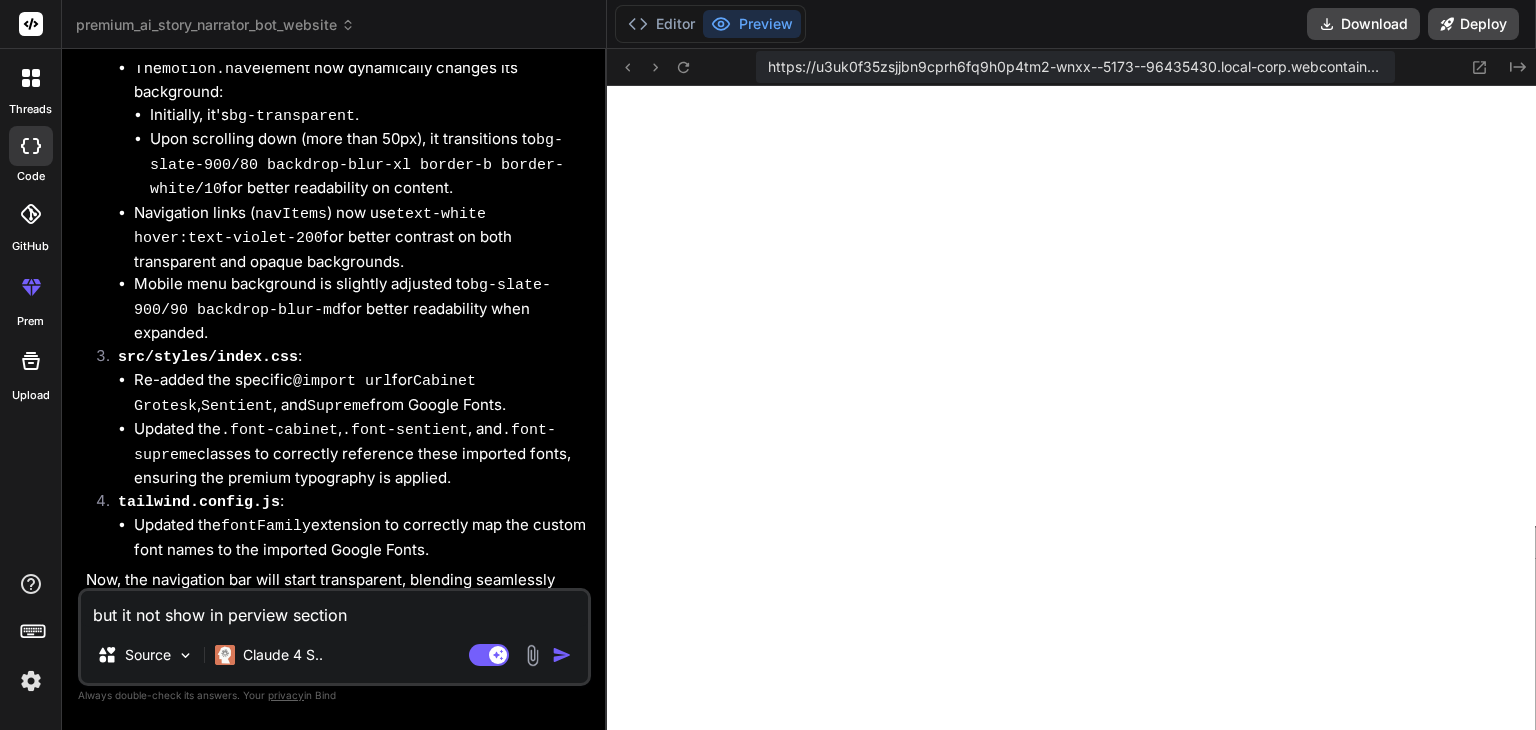 type on "x" 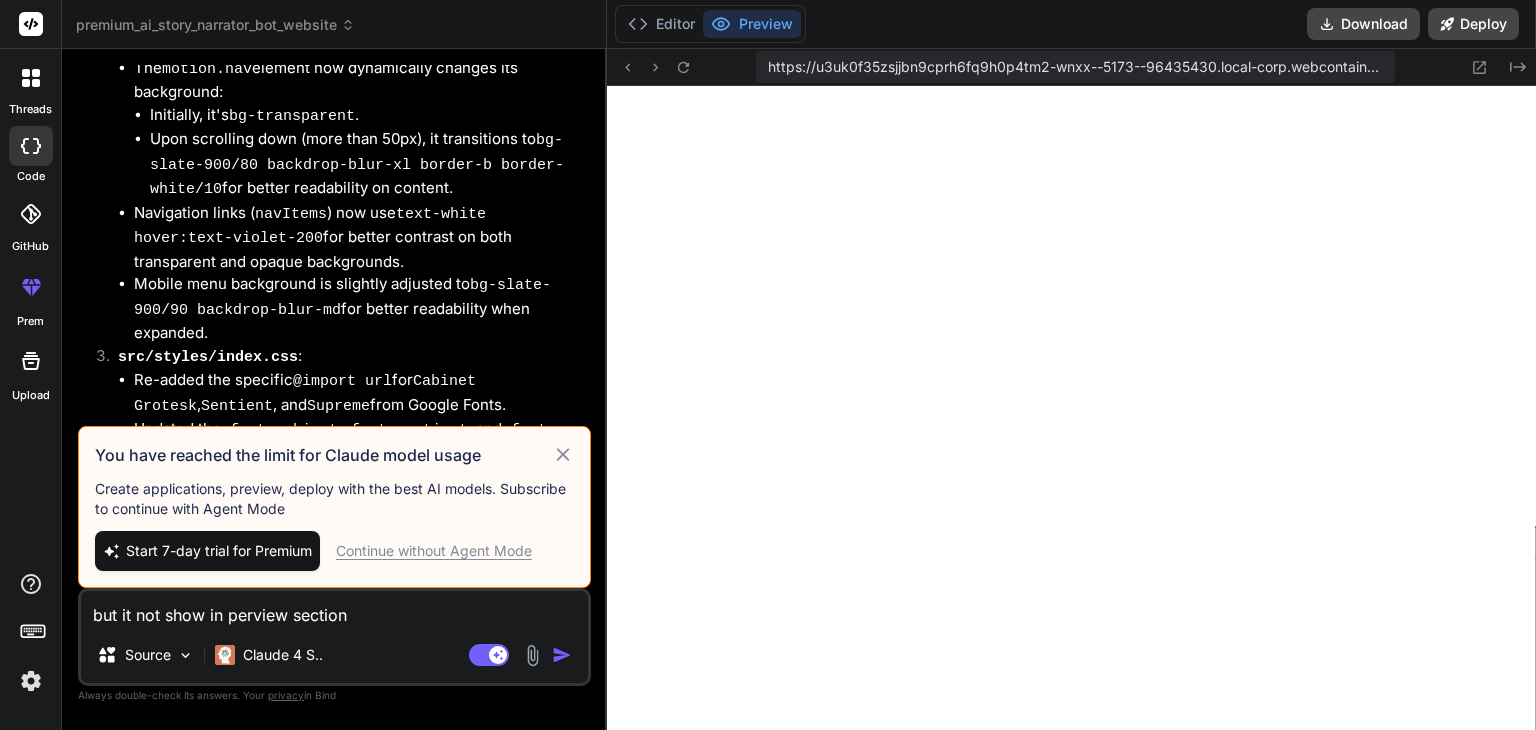 type on "but it not show in perview section" 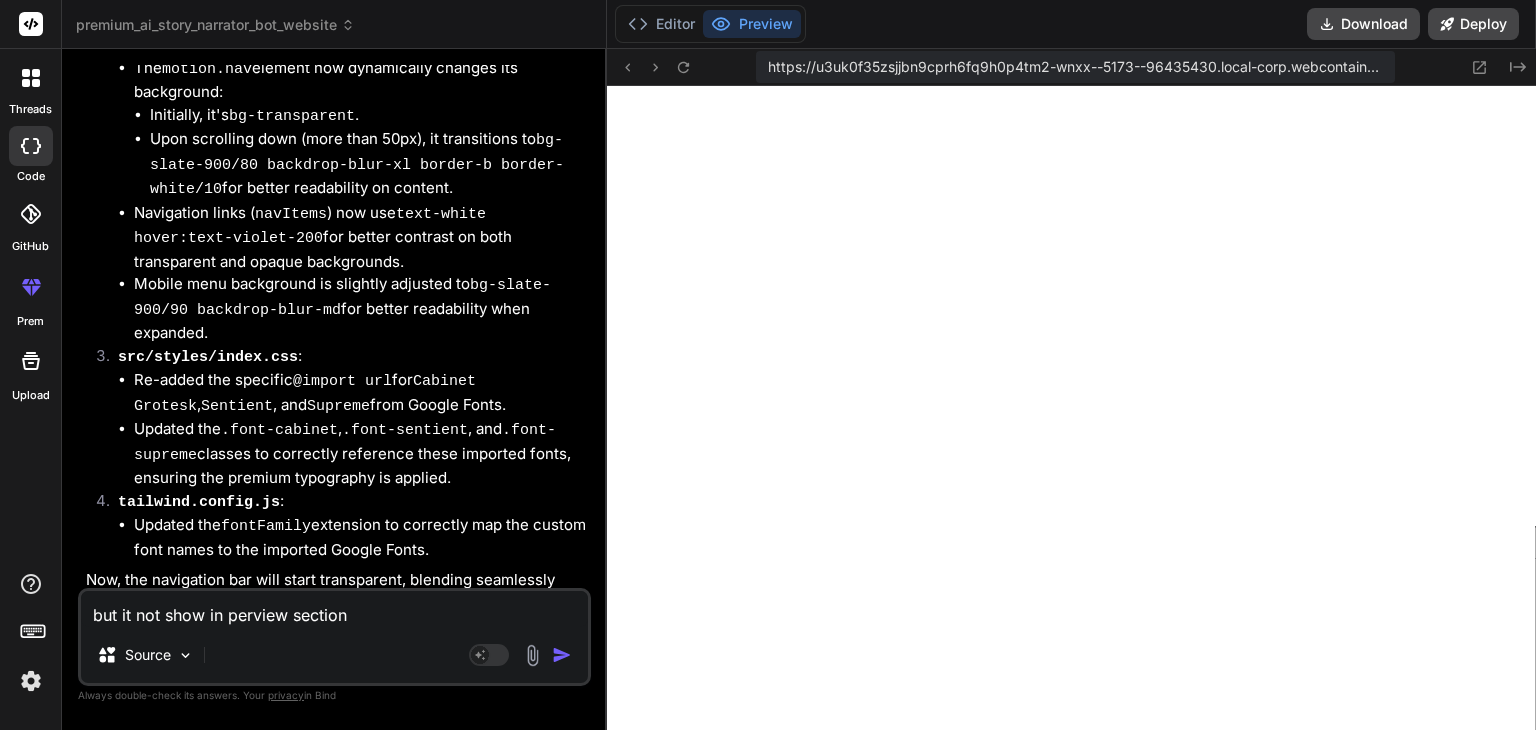 click on "but it not show in perview section" at bounding box center [334, 609] 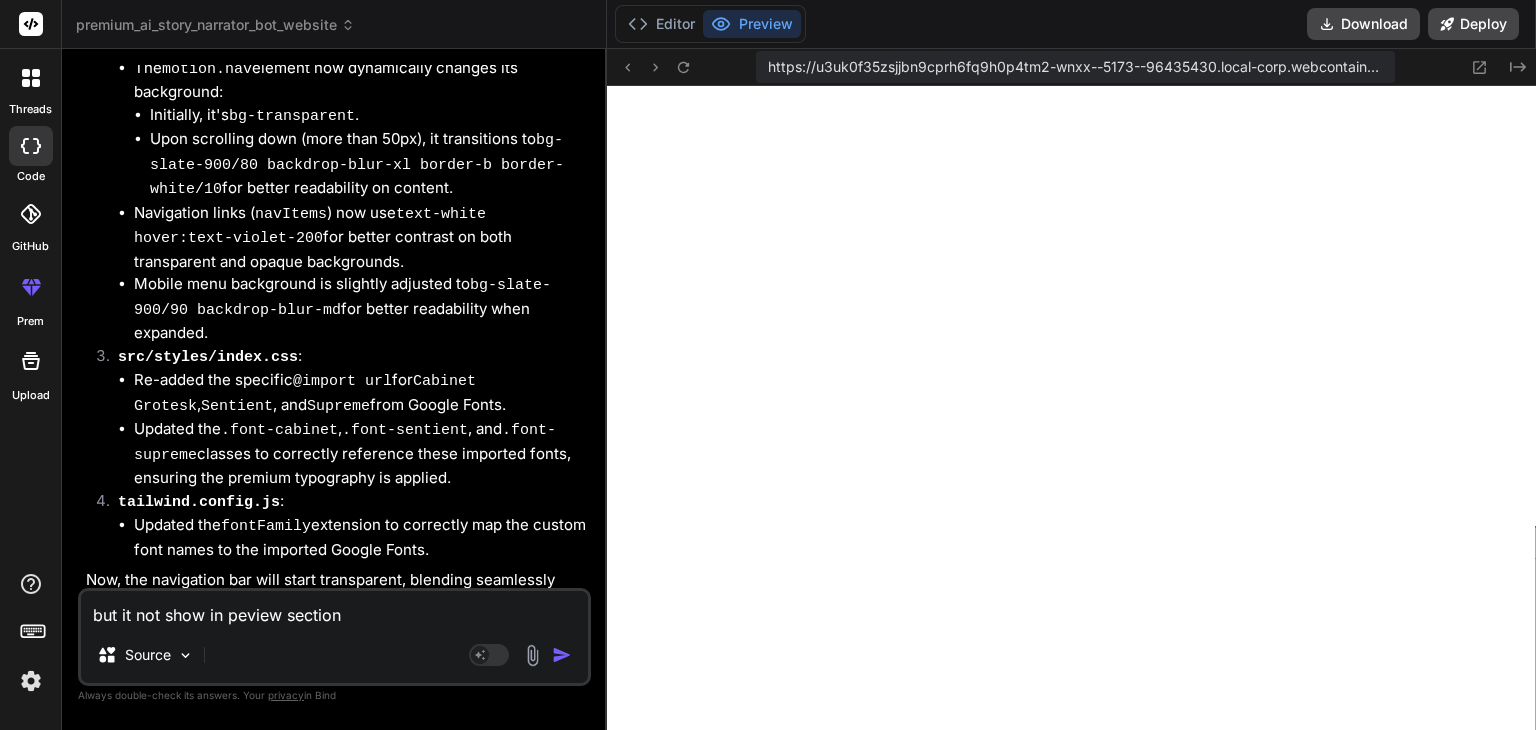type on "but it not show in pview section" 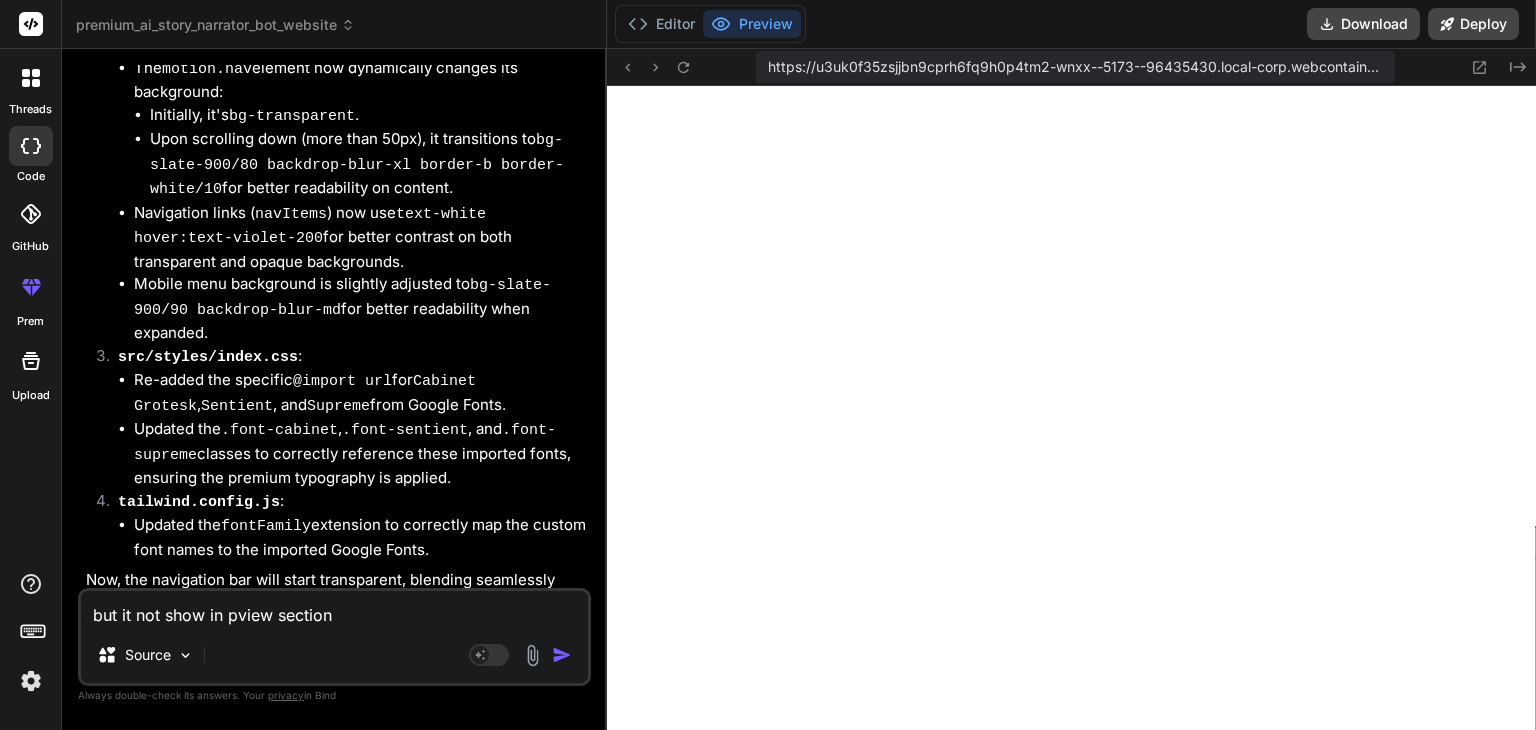 type on "but it not show in prview section" 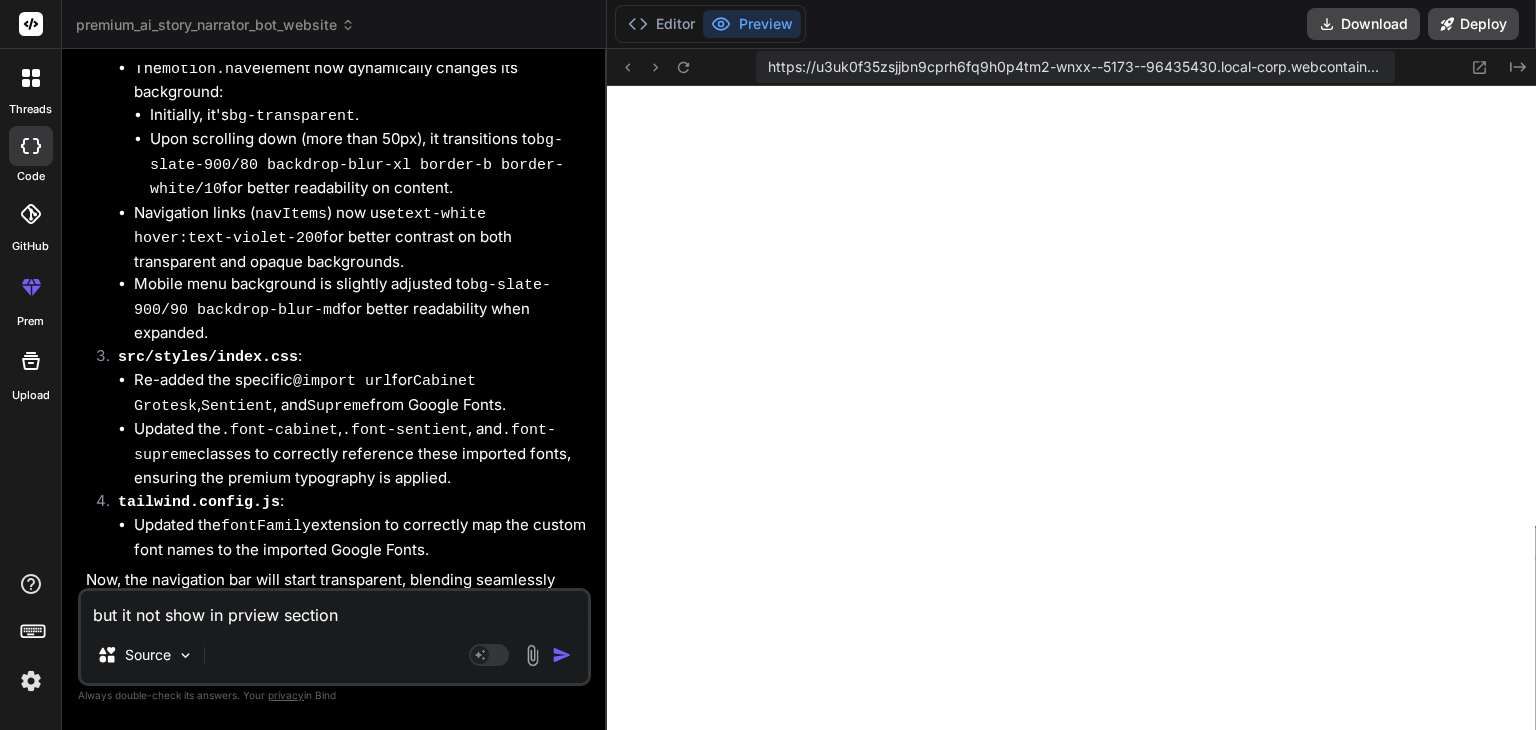 type on "but it not show in preview section" 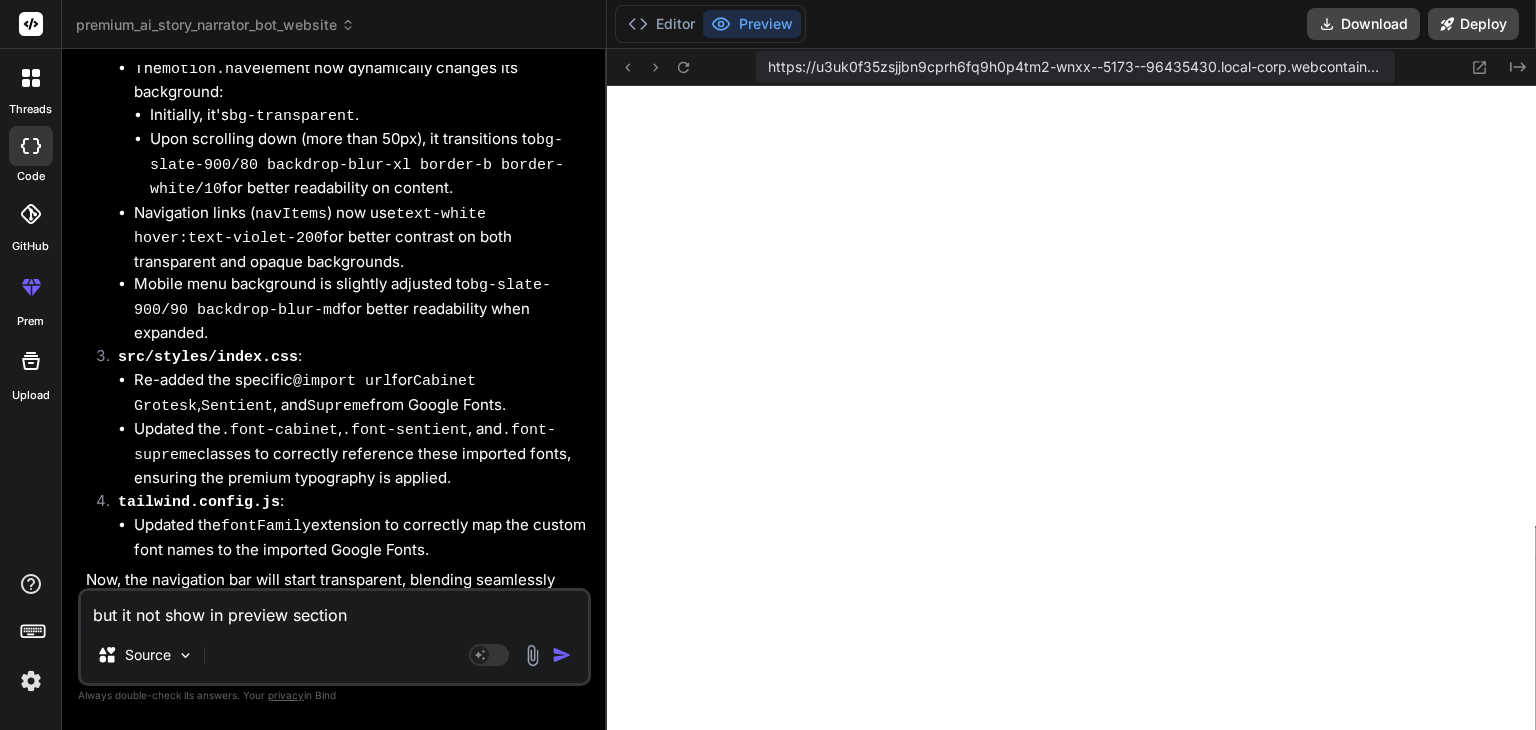 type on "x" 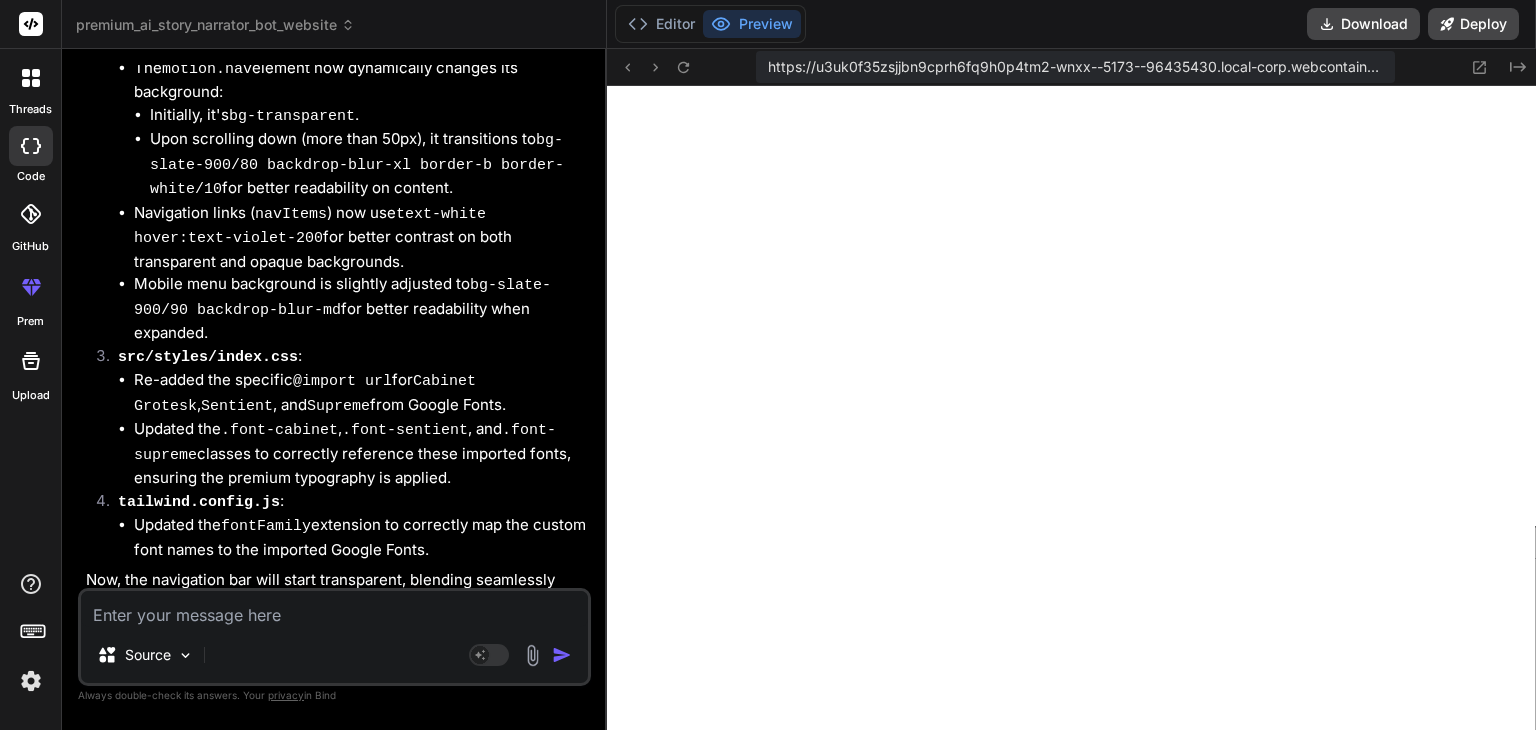 scroll, scrollTop: 7022, scrollLeft: 0, axis: vertical 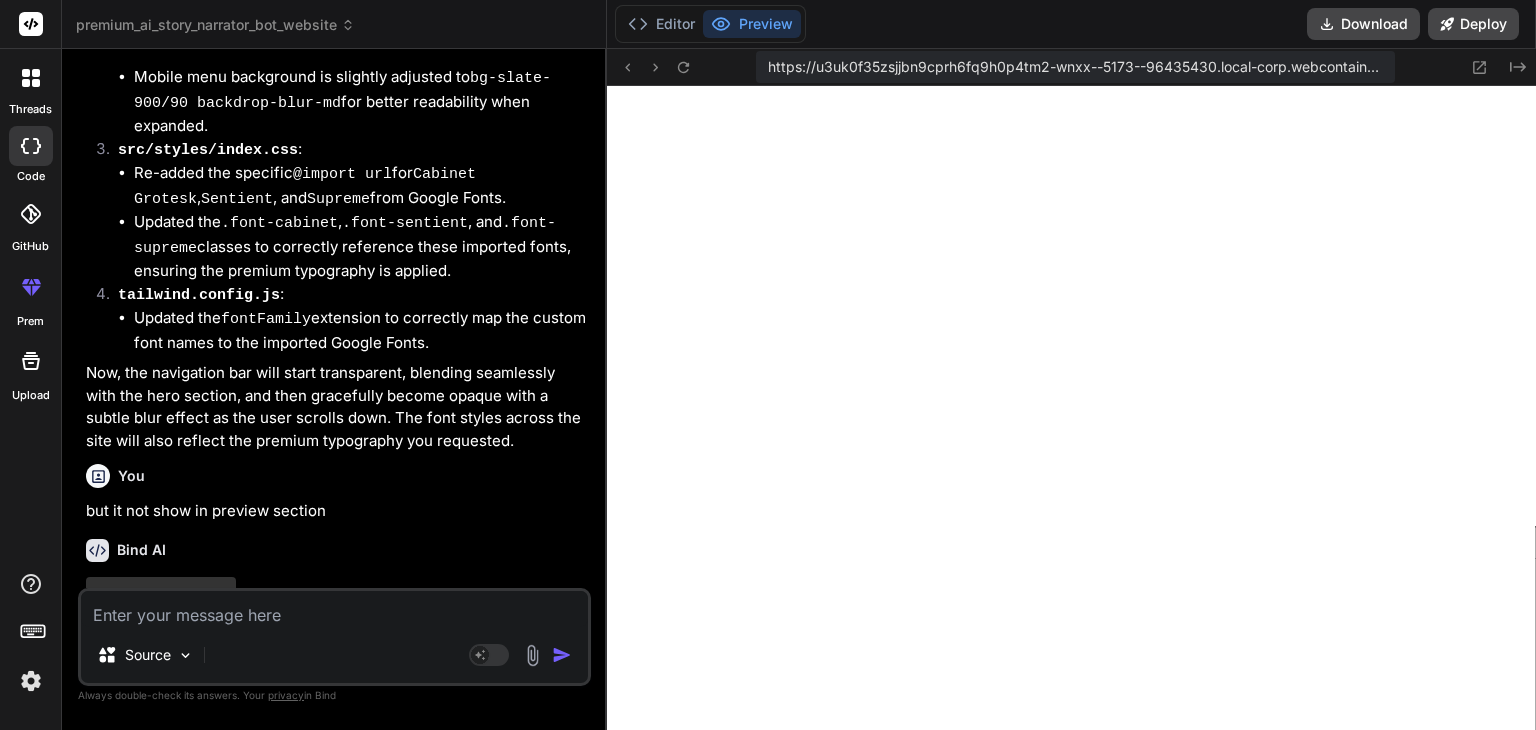 type 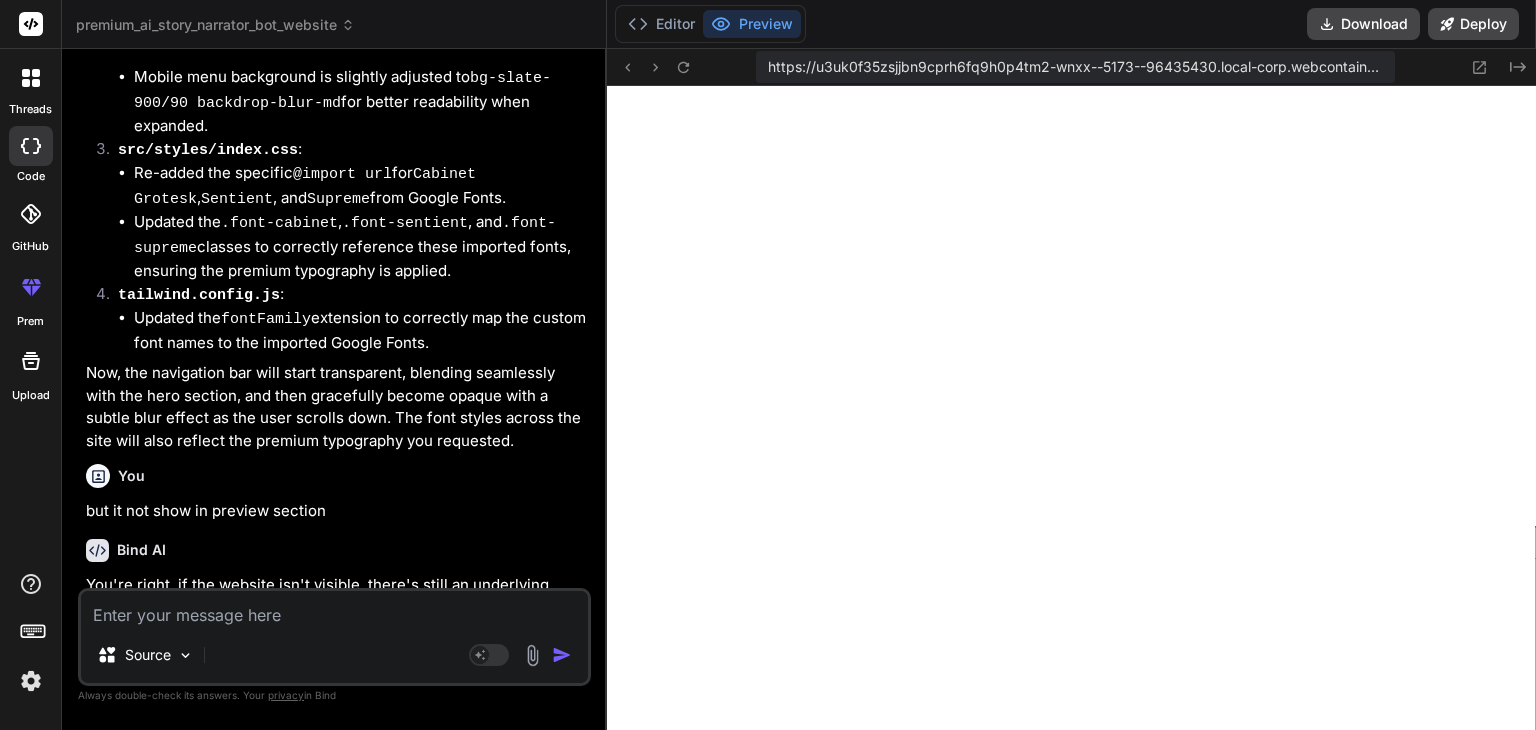 scroll, scrollTop: 1171, scrollLeft: 0, axis: vertical 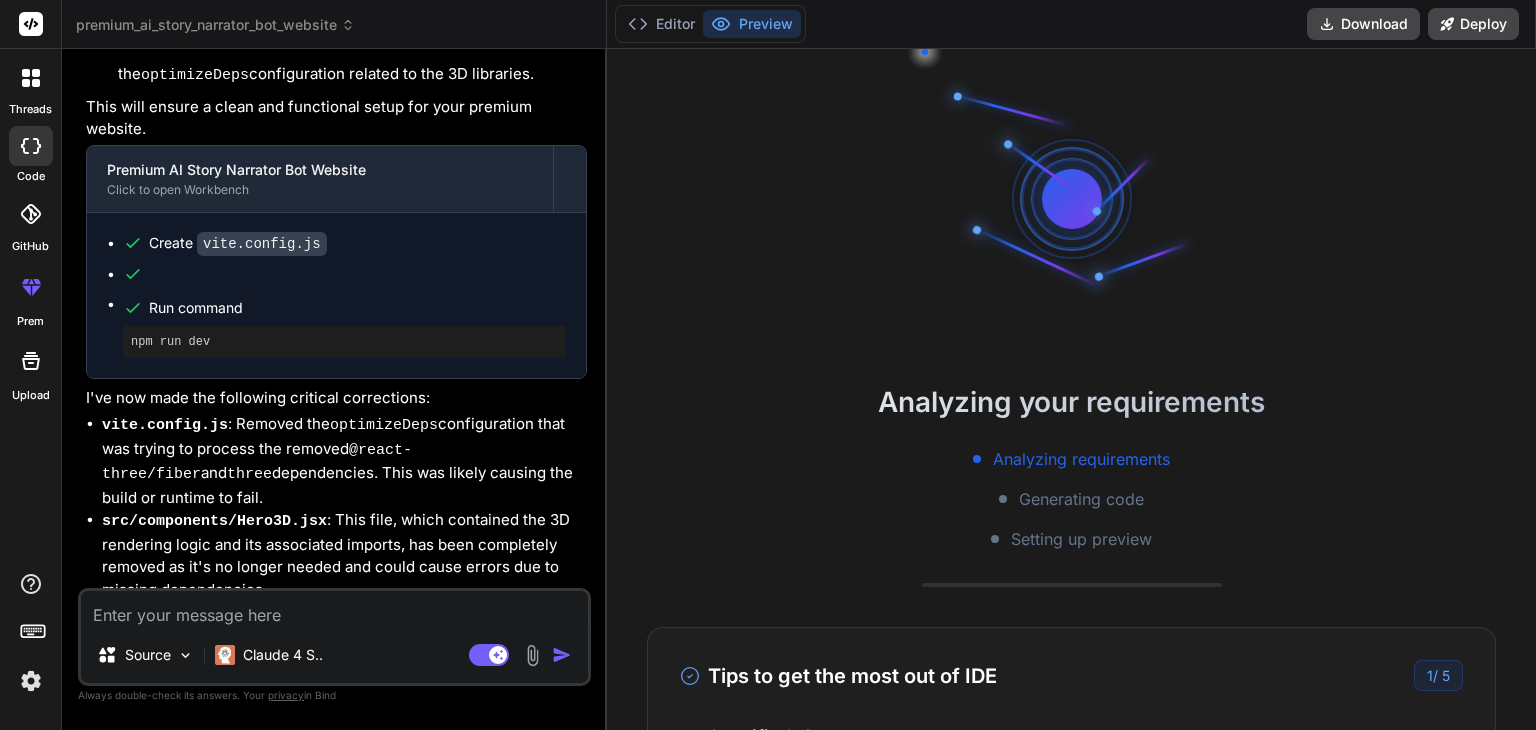 click on "5" at bounding box center (1446, 675) 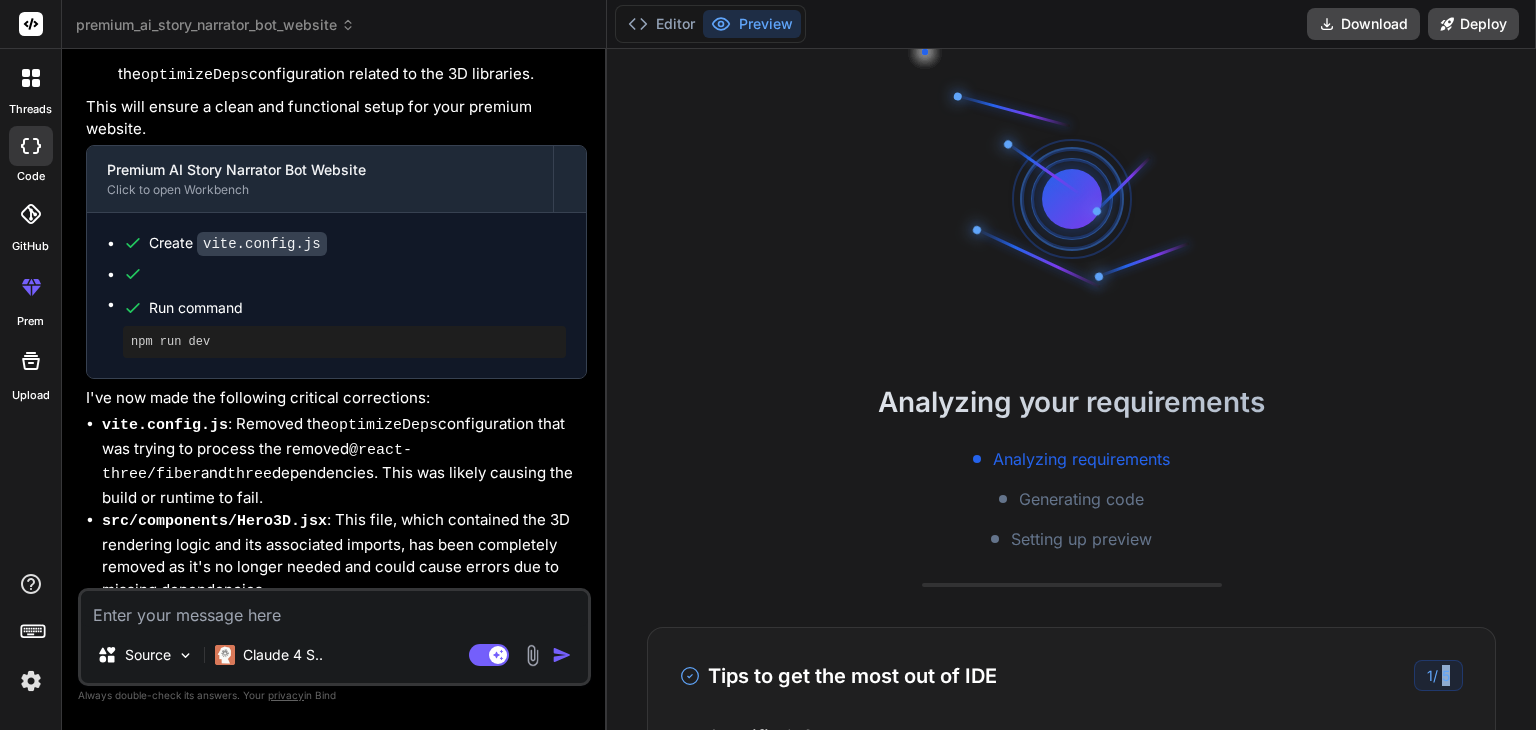 click on "5" at bounding box center [1446, 675] 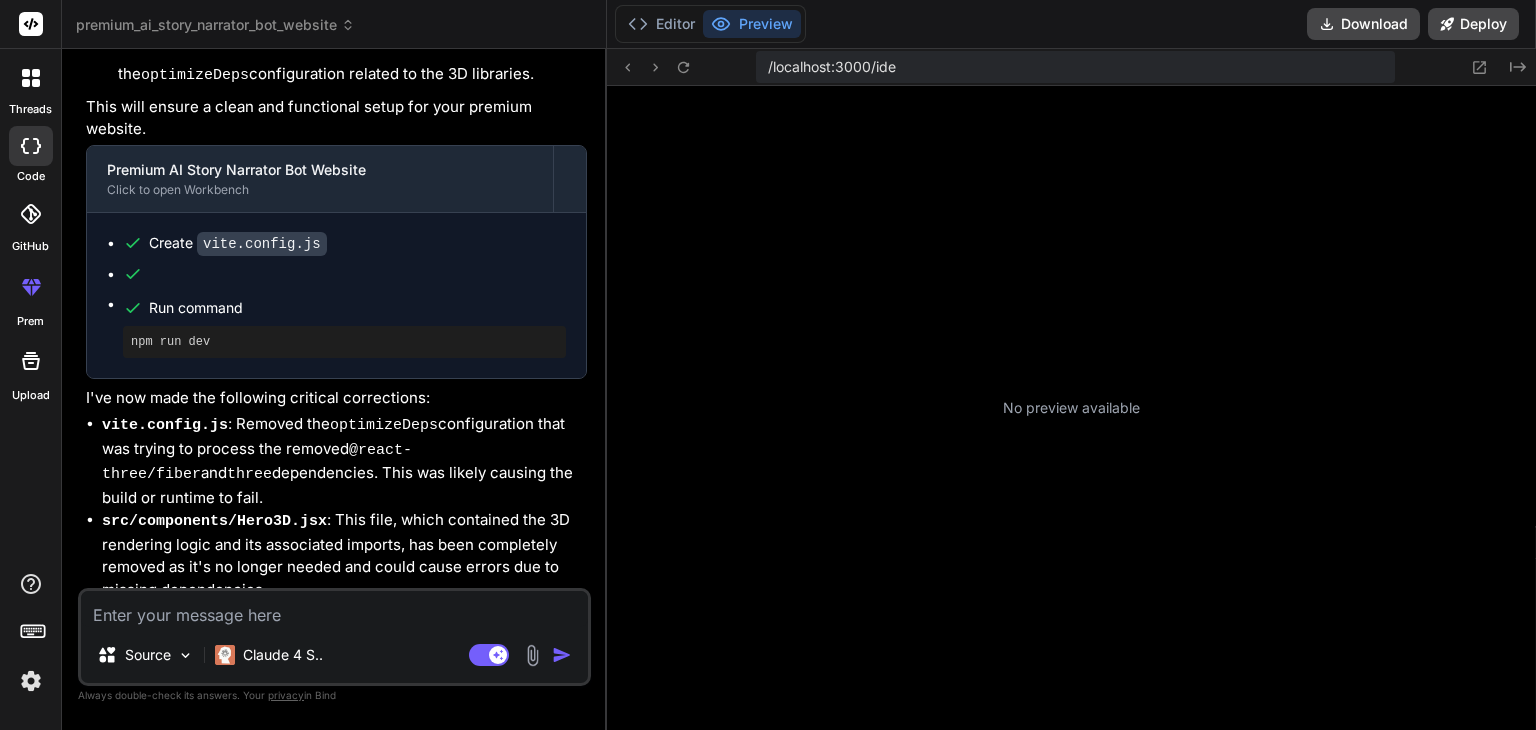 type on "x" 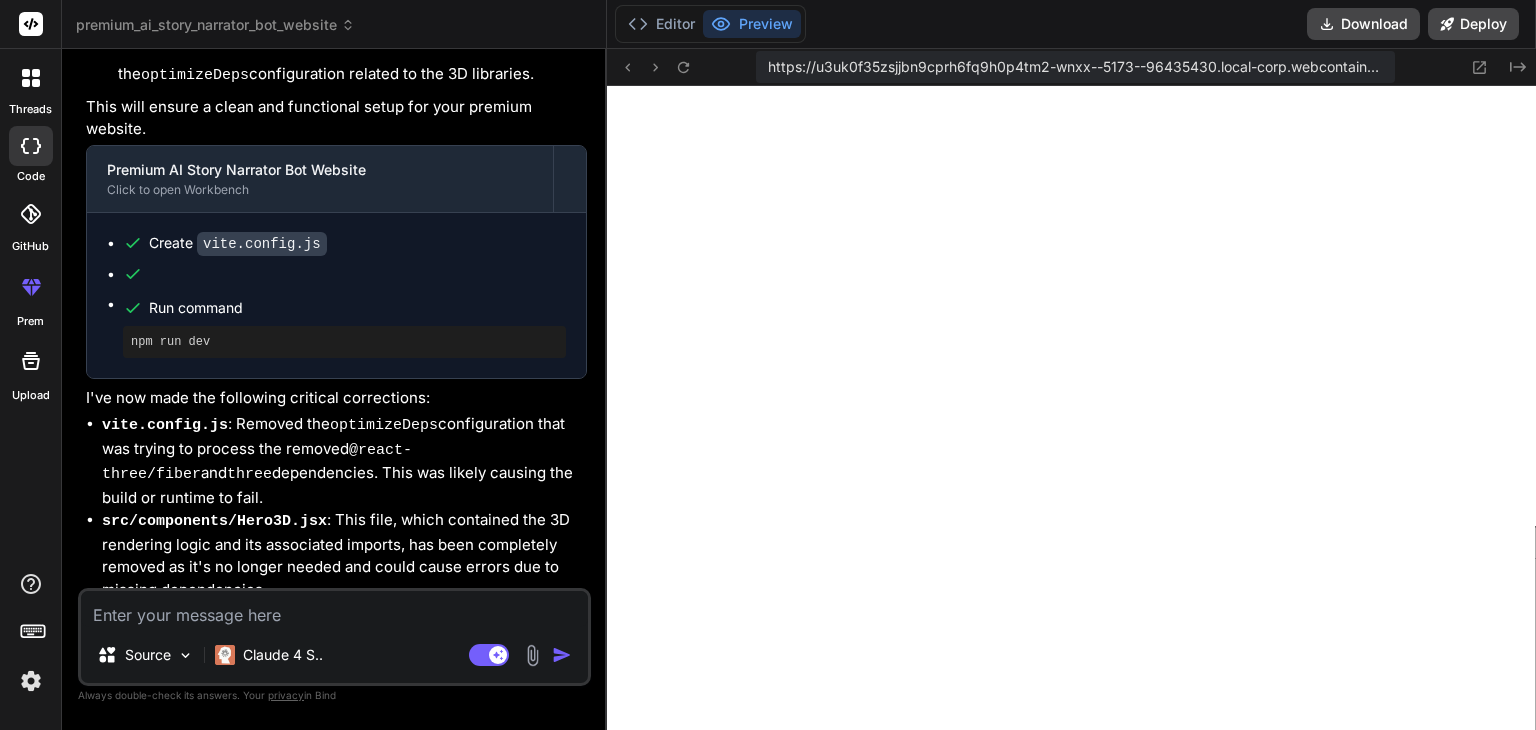 scroll, scrollTop: 576, scrollLeft: 0, axis: vertical 